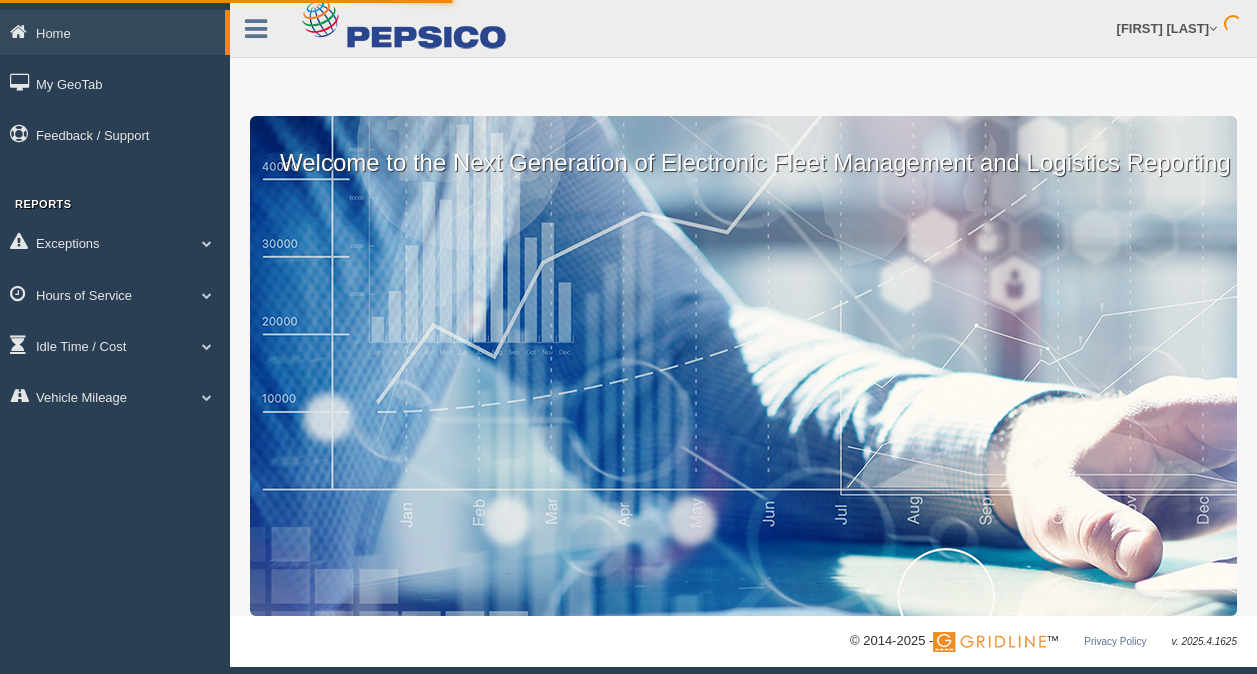 scroll, scrollTop: 0, scrollLeft: 0, axis: both 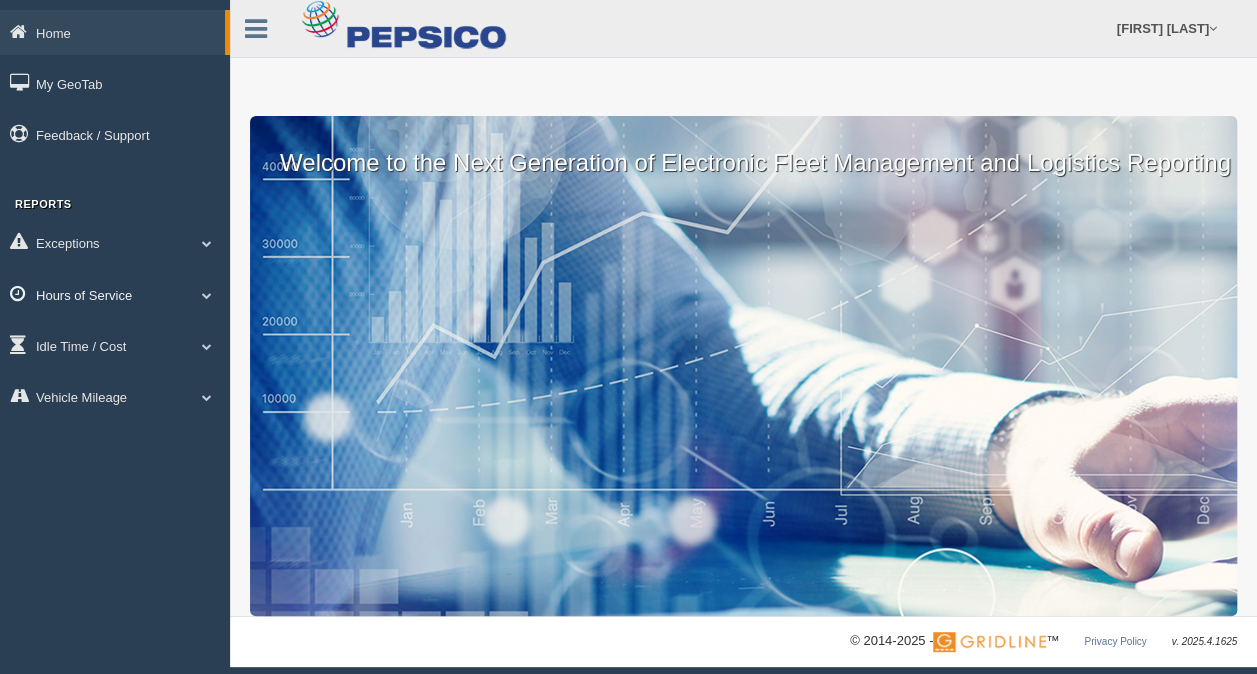 click at bounding box center (207, 295) 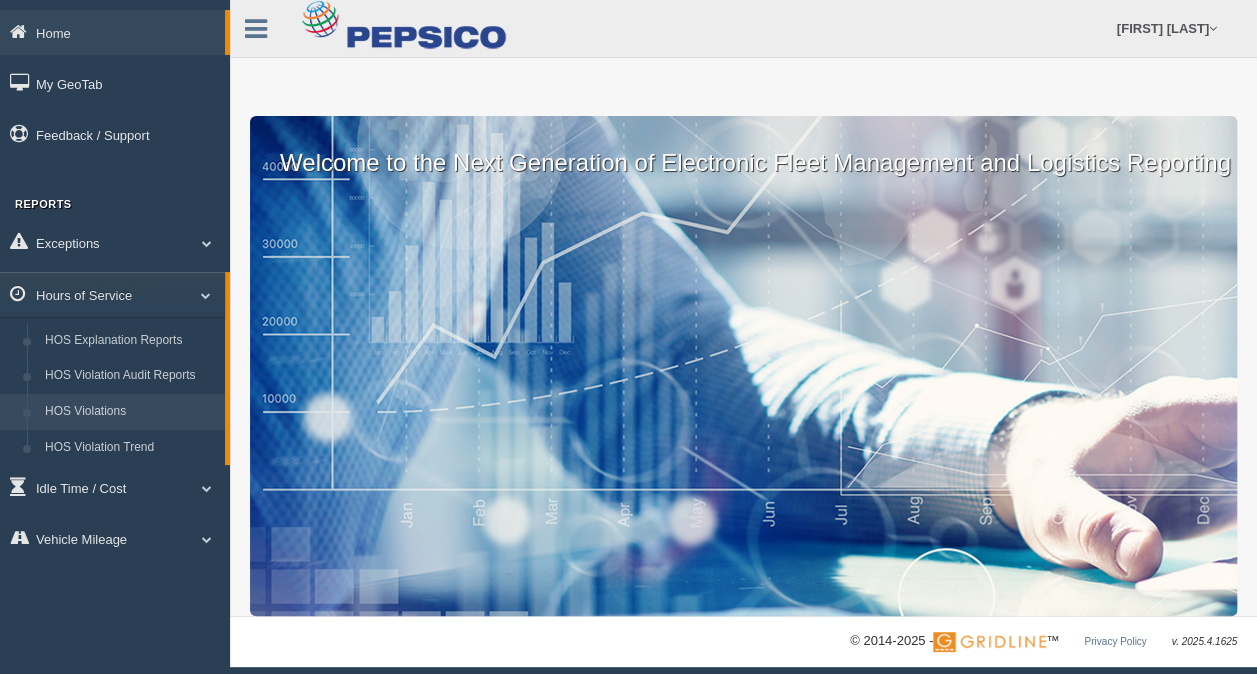 click on "HOS Violations" at bounding box center [130, 412] 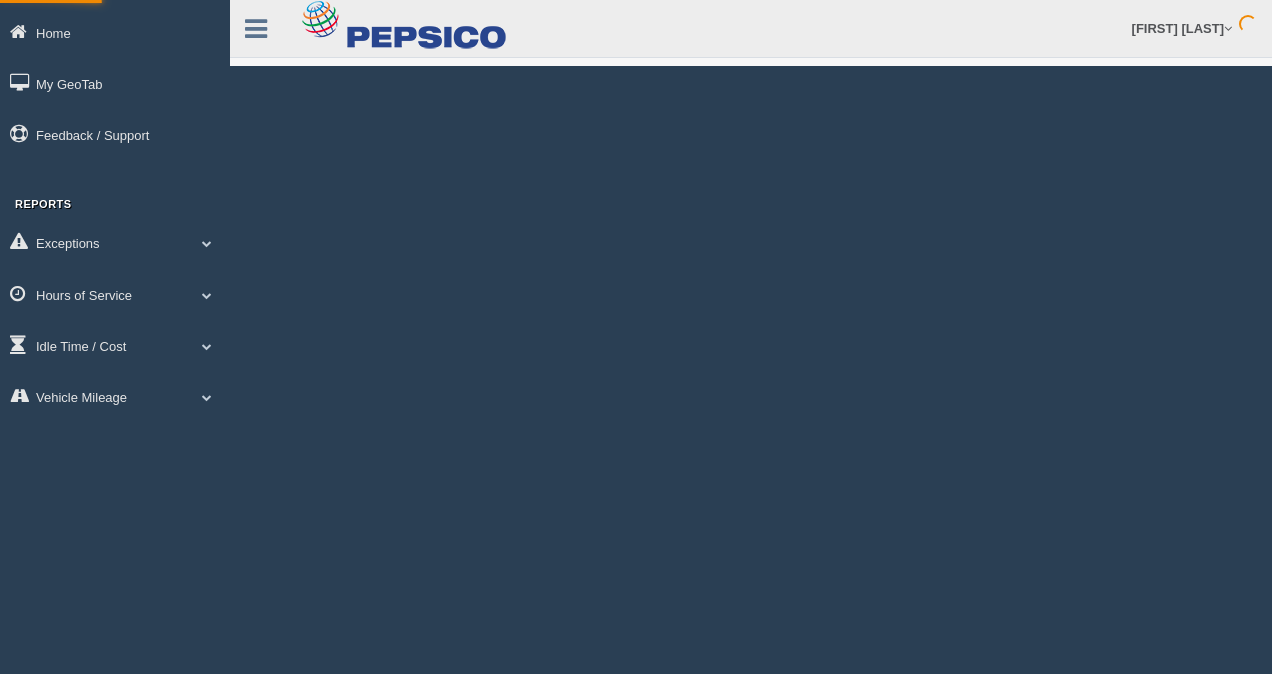 scroll, scrollTop: 0, scrollLeft: 0, axis: both 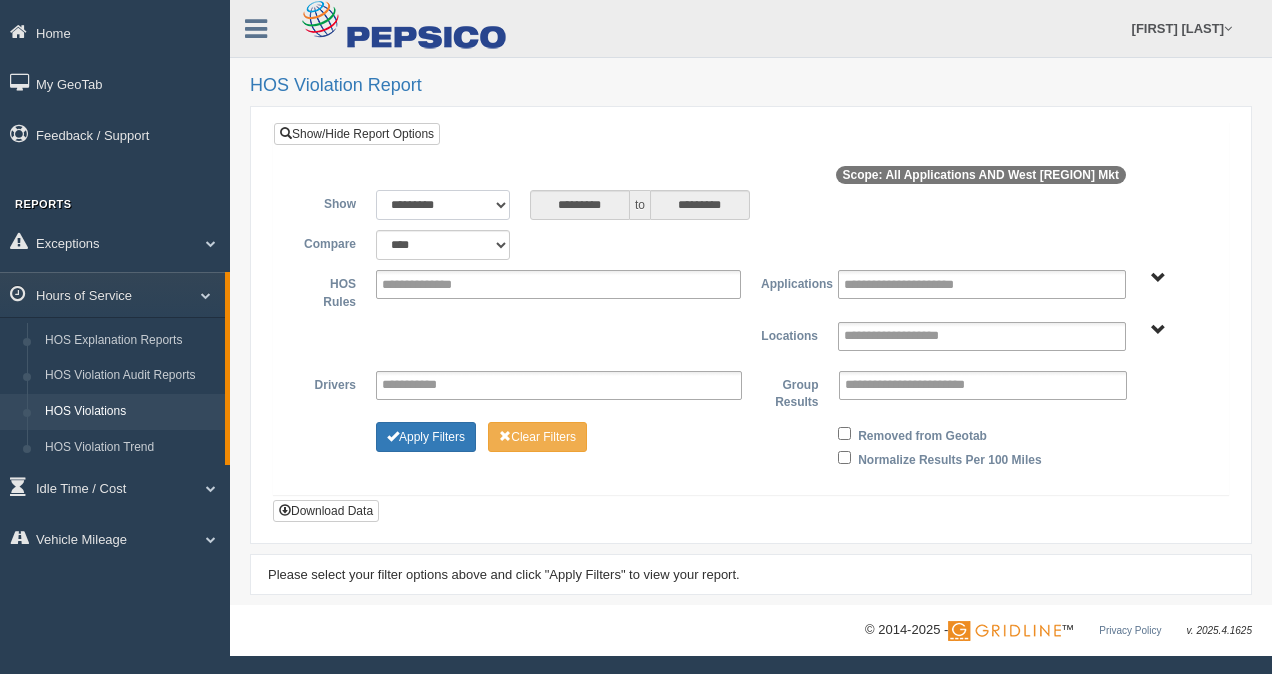 click on "**********" at bounding box center (443, 205) 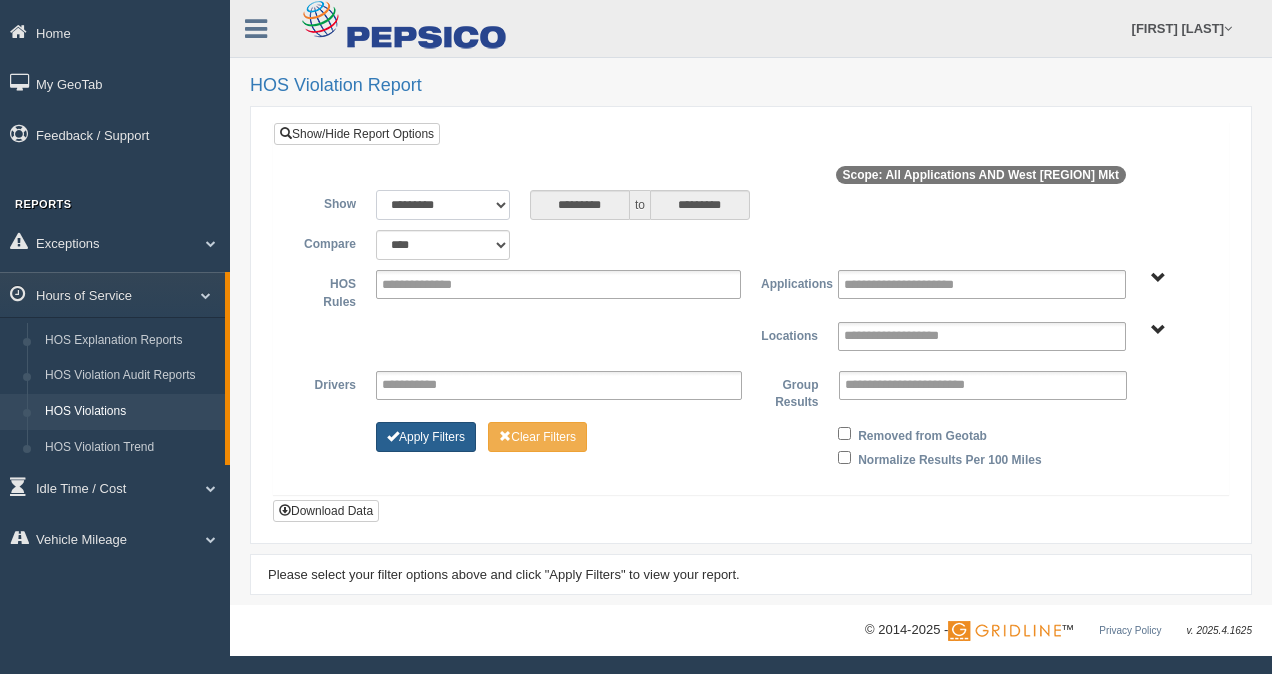 select on "**********" 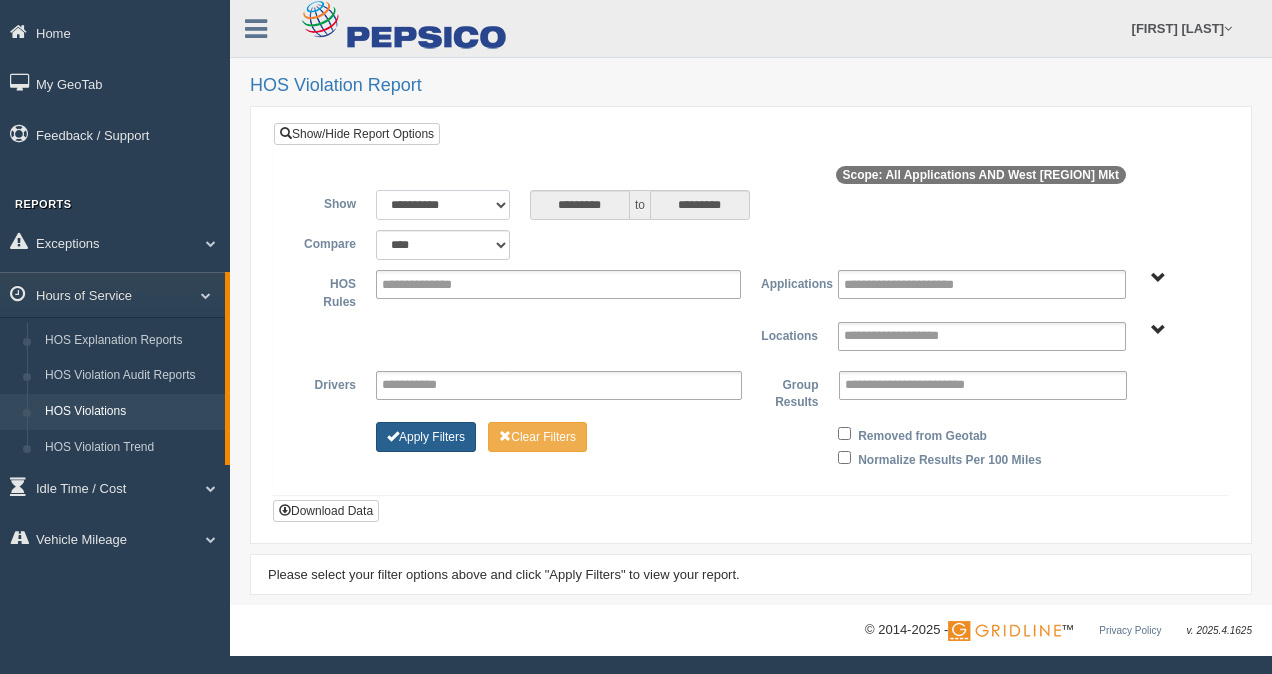 click on "**********" at bounding box center [443, 205] 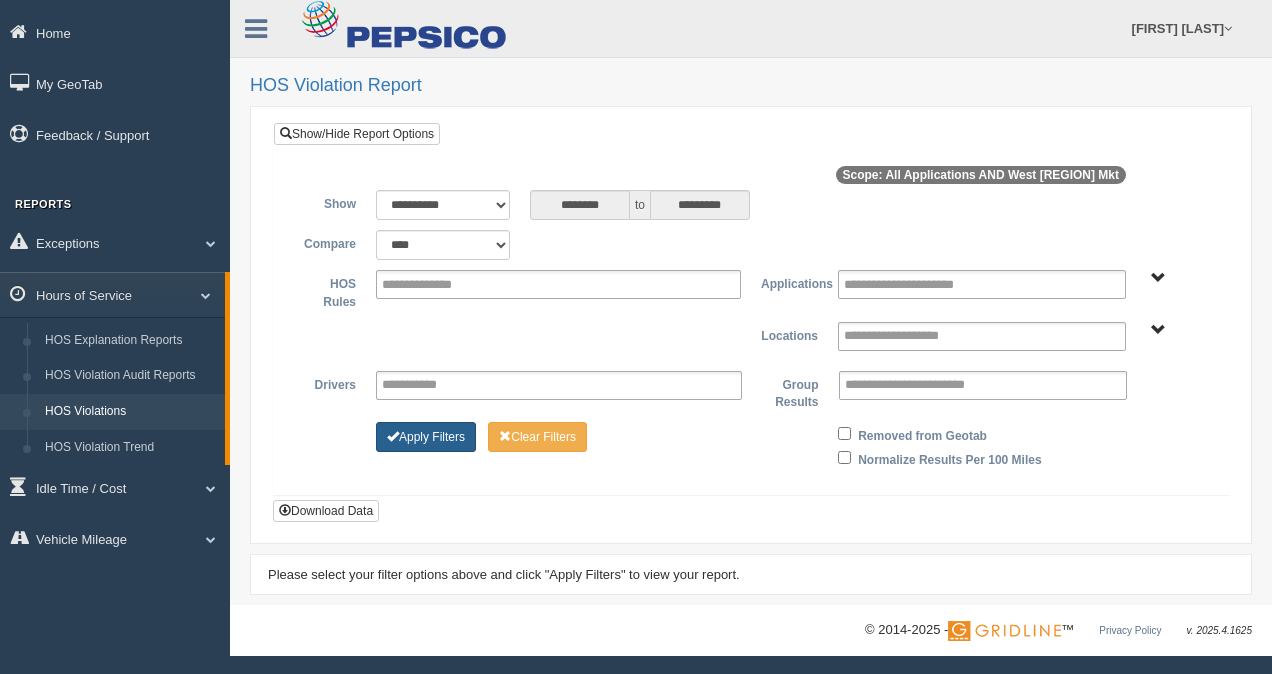 click on "Apply Filters" at bounding box center (426, 437) 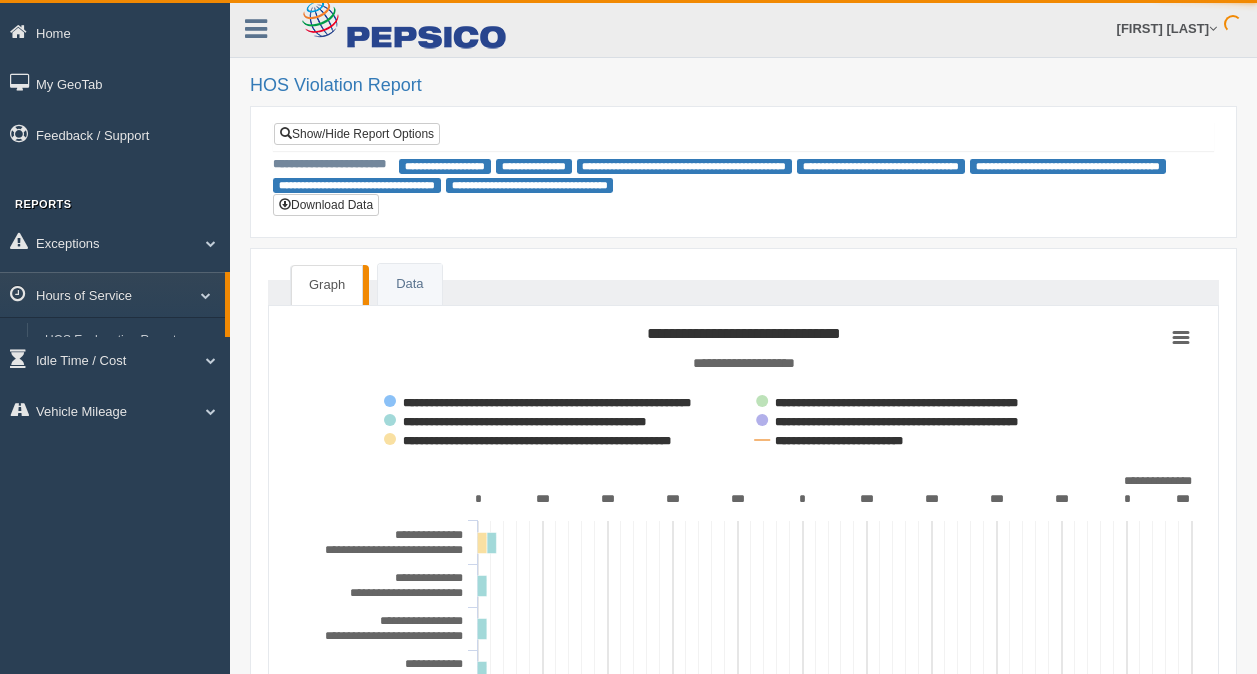 scroll, scrollTop: 0, scrollLeft: 0, axis: both 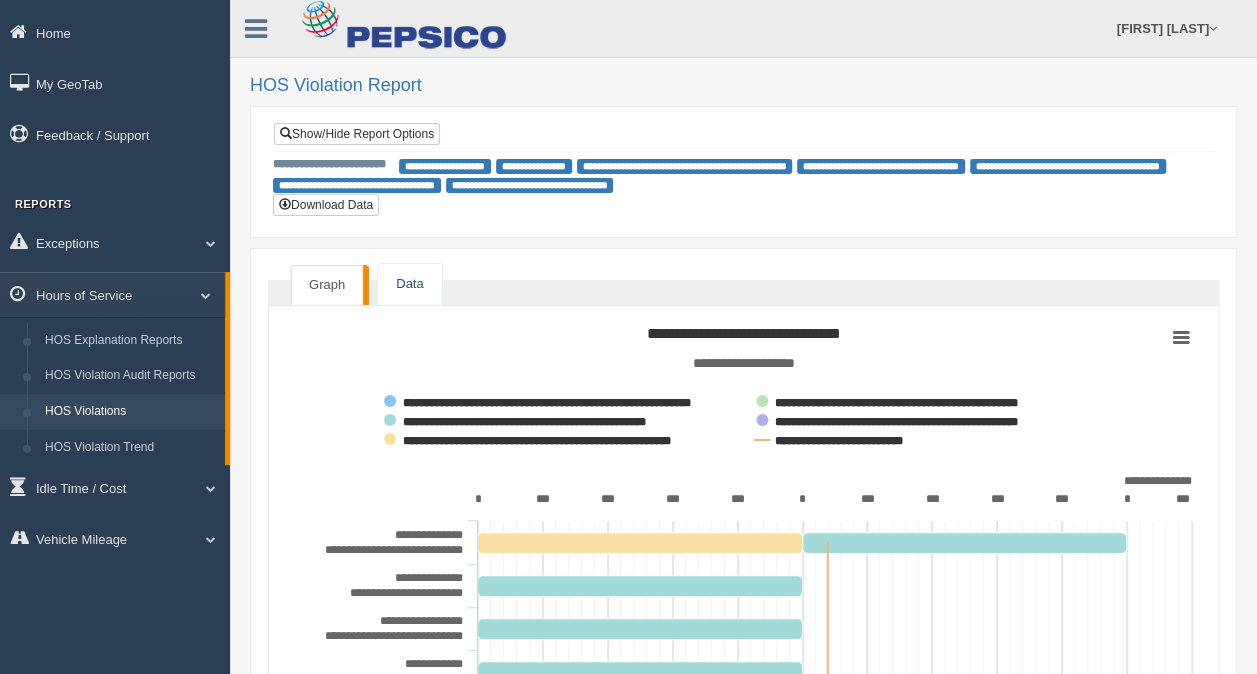 click on "Data" at bounding box center [409, 284] 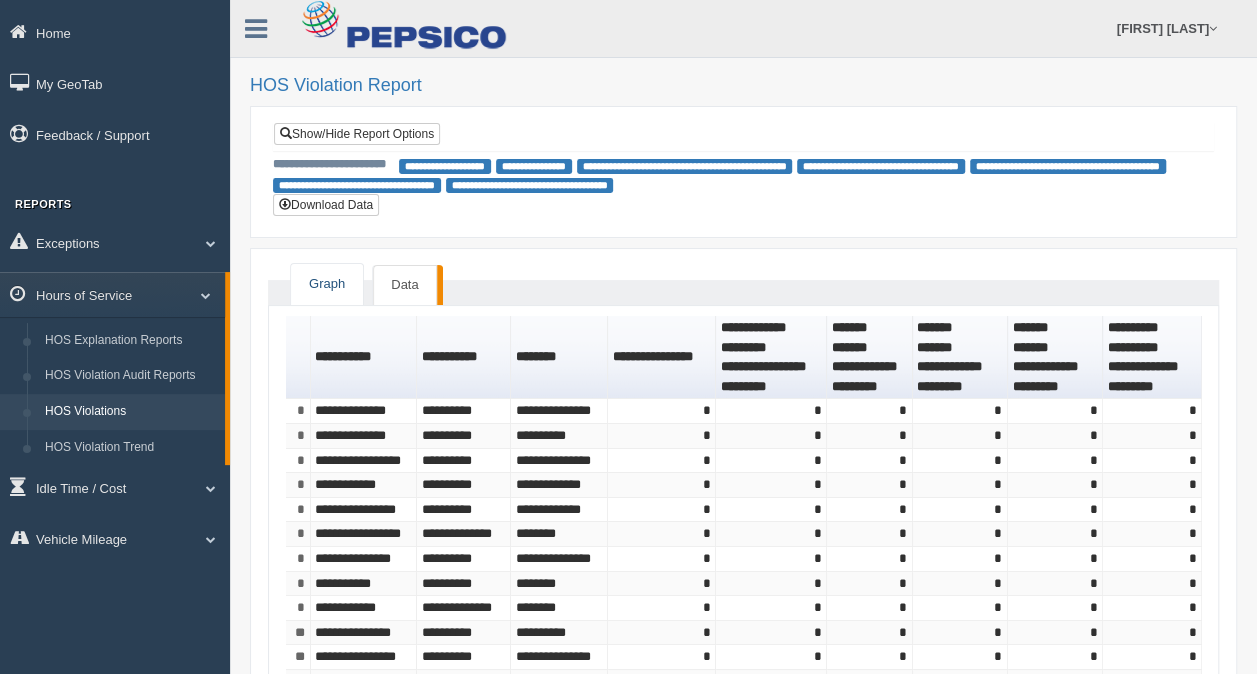 click on "Graph" at bounding box center (327, 284) 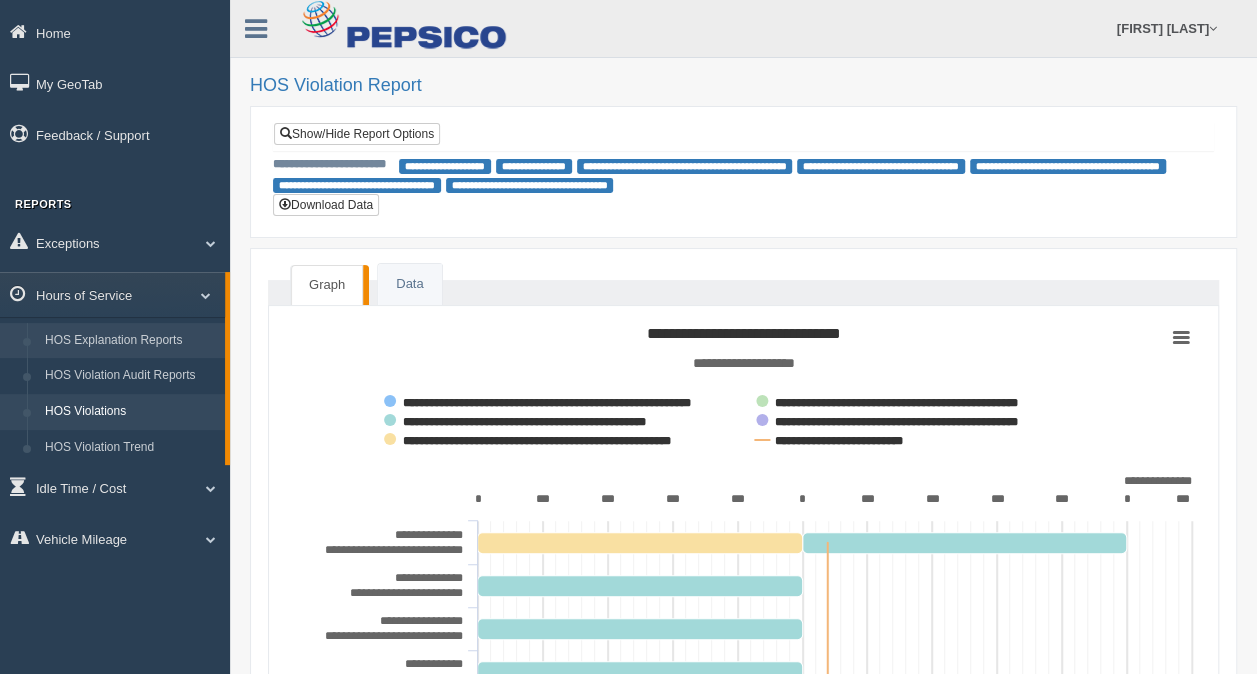 click on "HOS Explanation Reports" at bounding box center [130, 341] 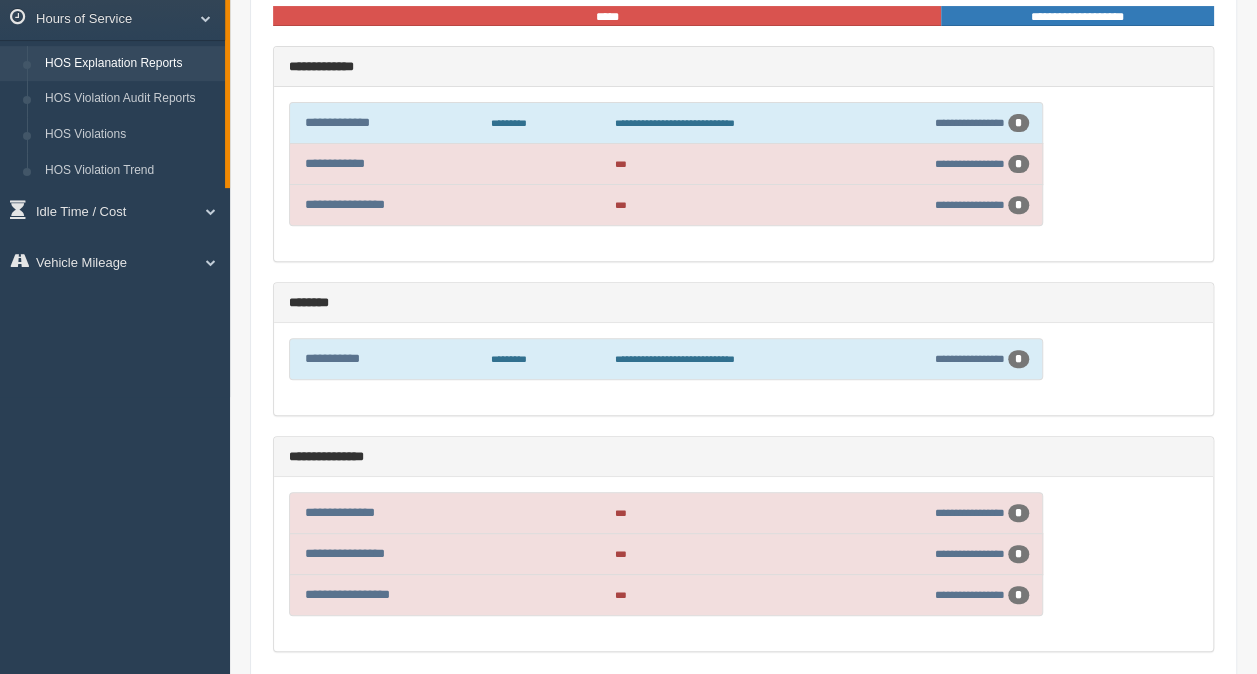 scroll, scrollTop: 366, scrollLeft: 0, axis: vertical 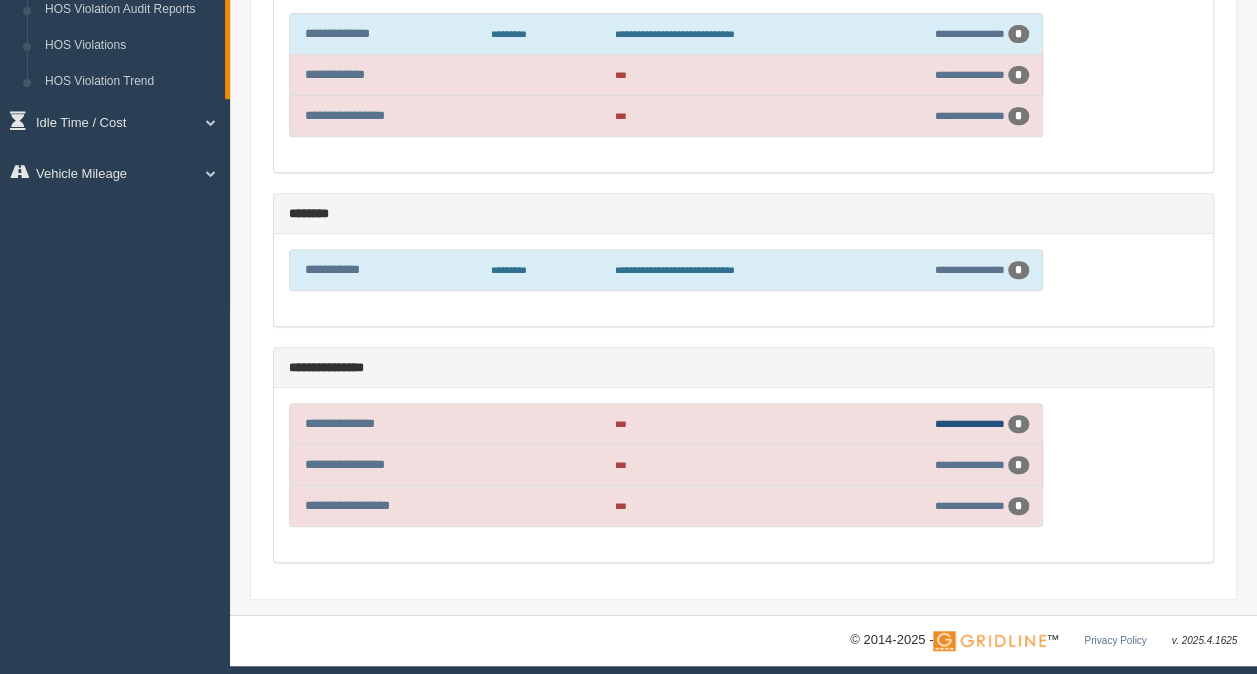 click on "**********" at bounding box center [970, 423] 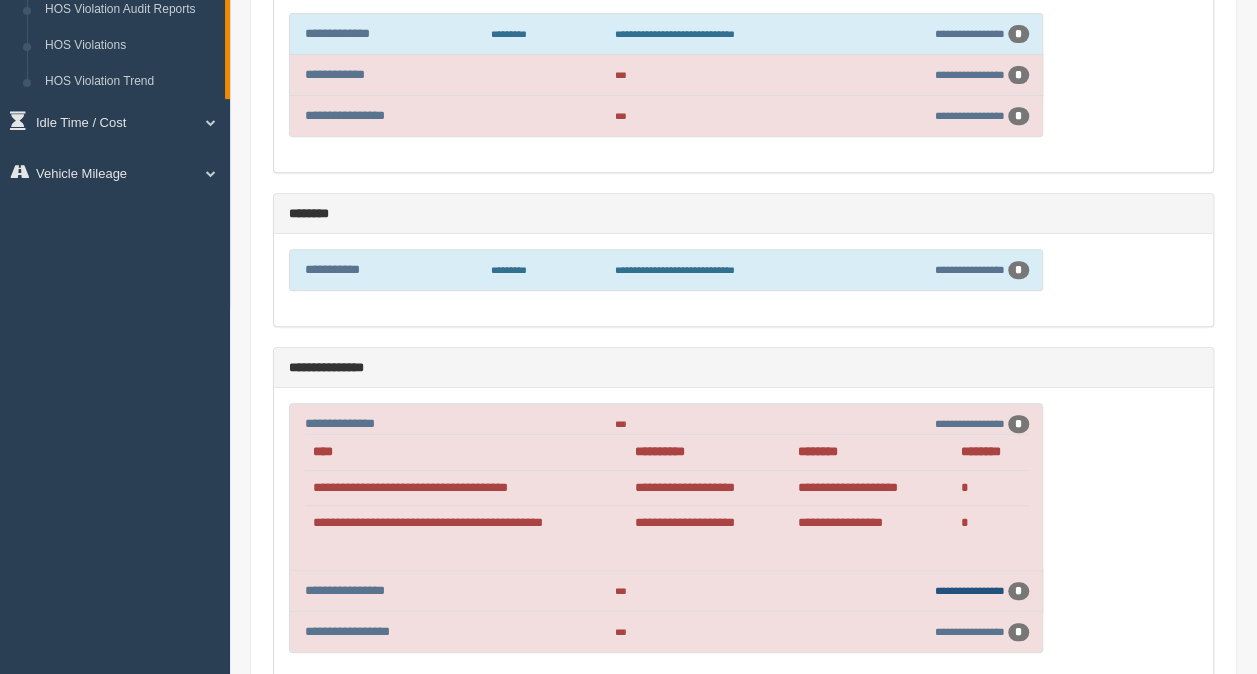 click on "**********" at bounding box center (970, 590) 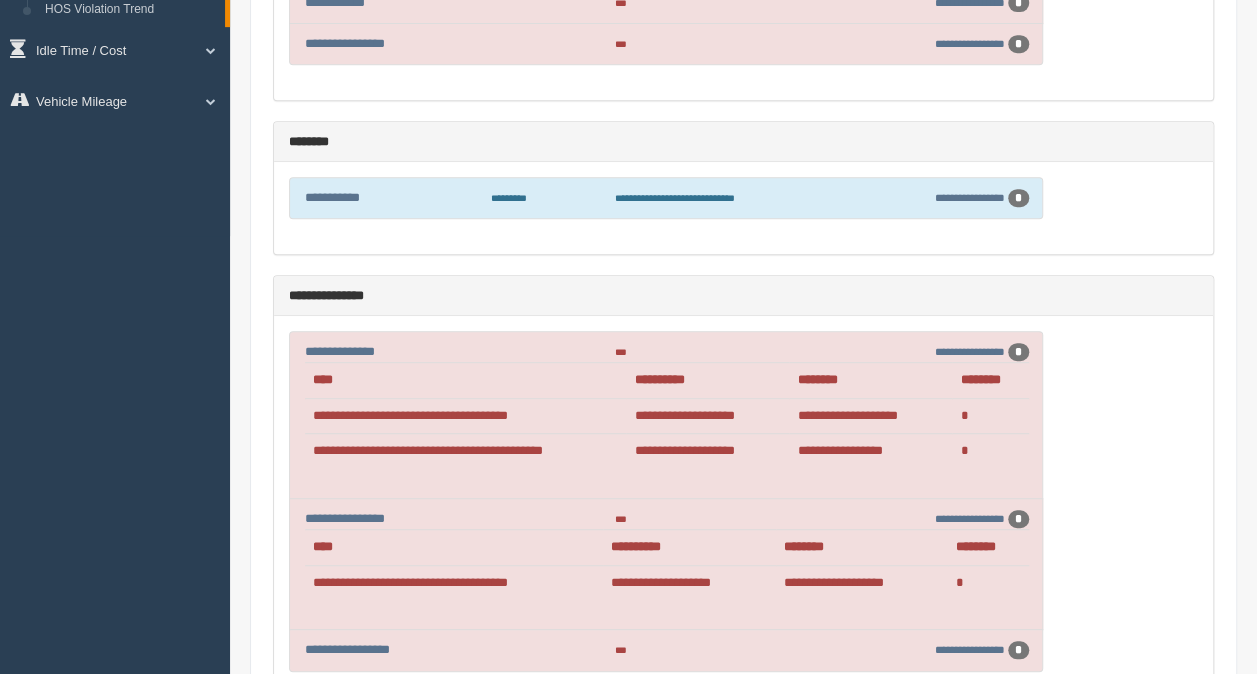 scroll, scrollTop: 466, scrollLeft: 0, axis: vertical 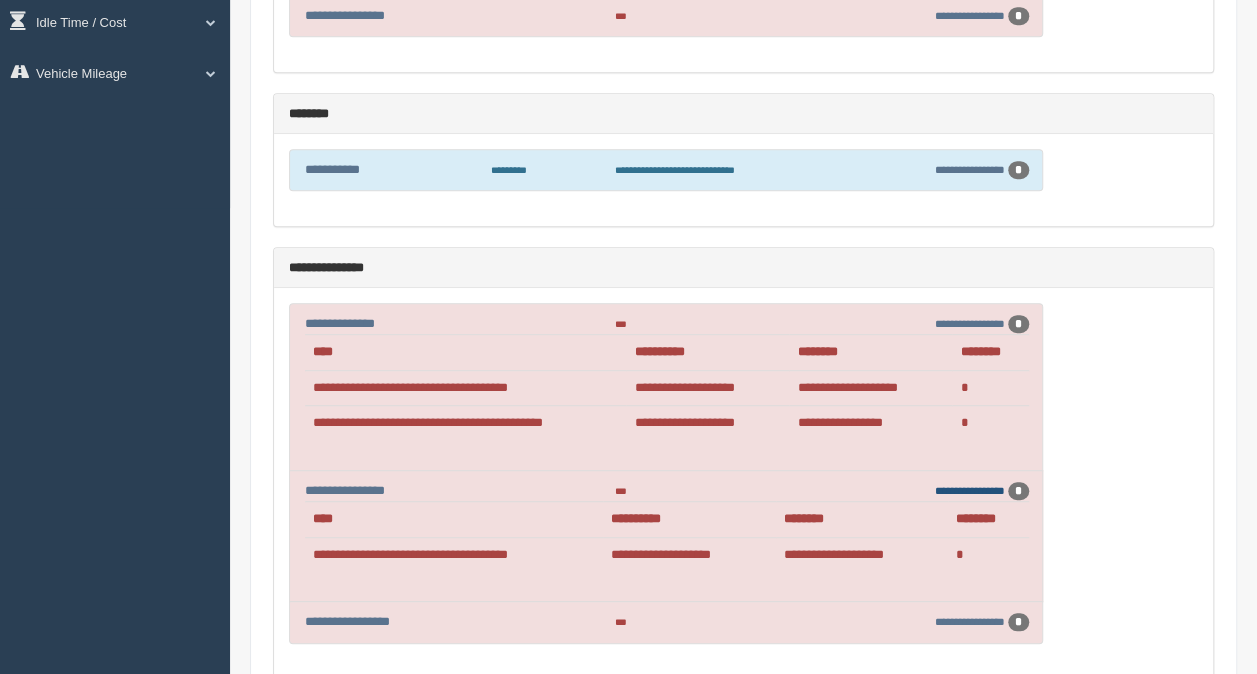 click on "**********" at bounding box center (970, 490) 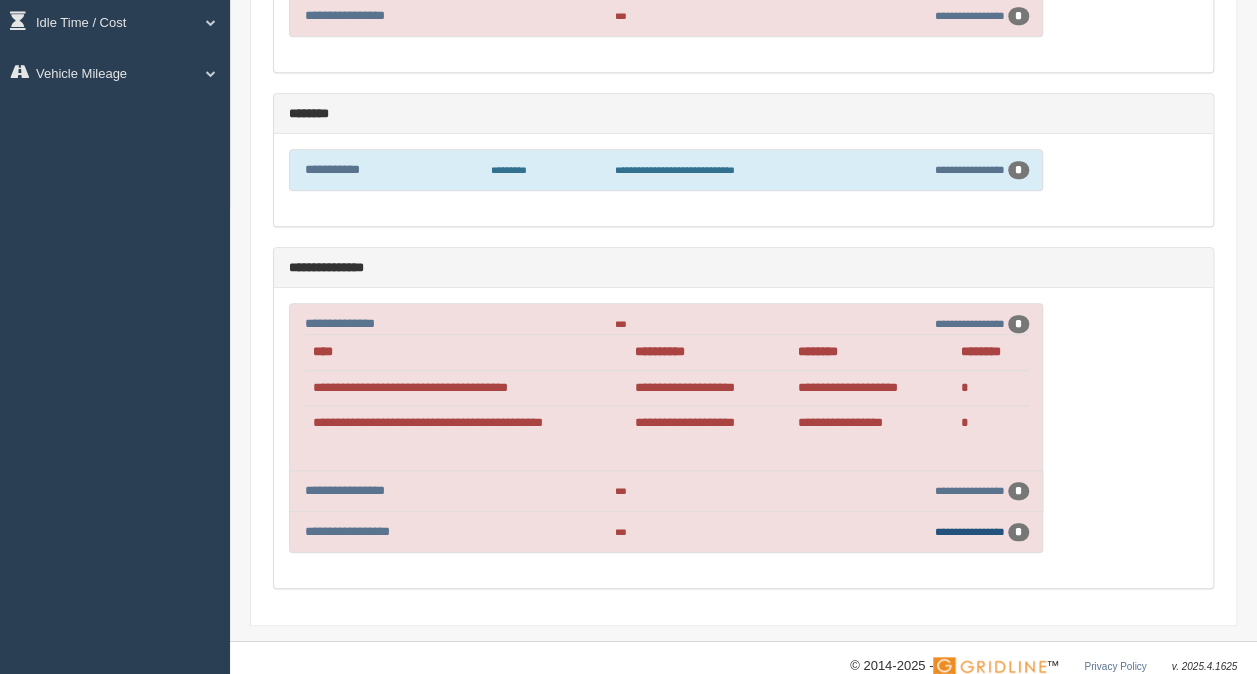 click on "**********" at bounding box center [970, 531] 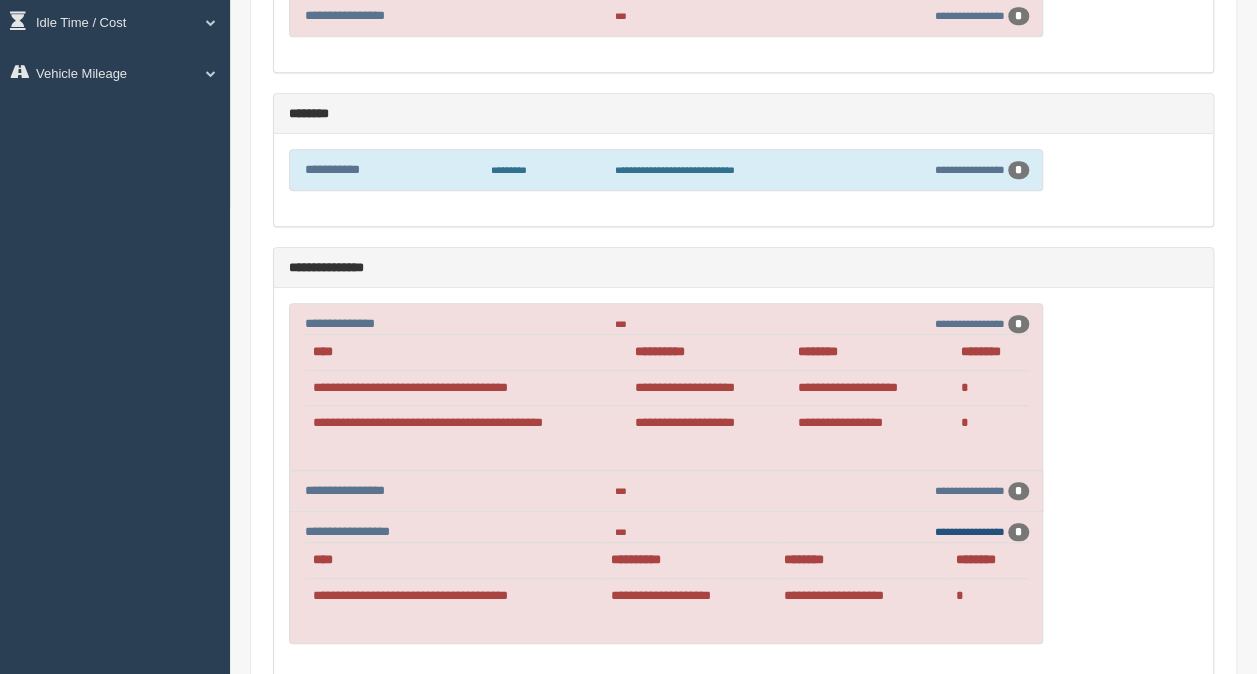 click on "**********" at bounding box center [970, 531] 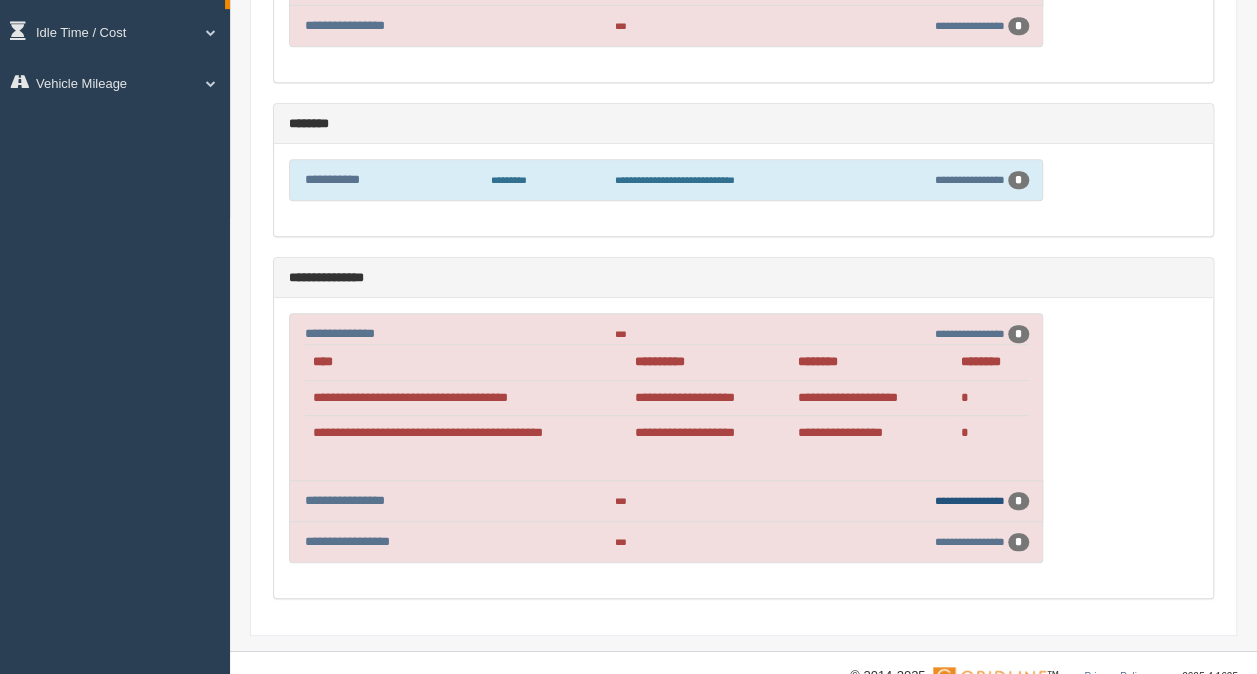 scroll, scrollTop: 492, scrollLeft: 0, axis: vertical 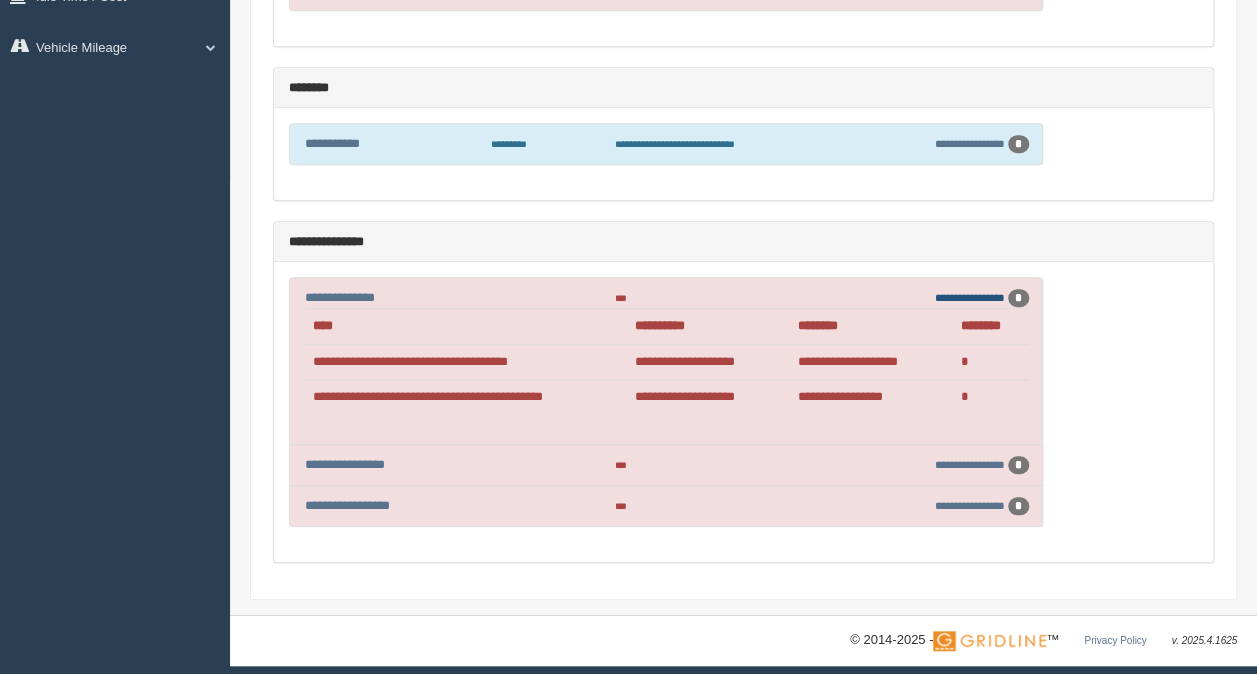 click on "**********" at bounding box center (970, 297) 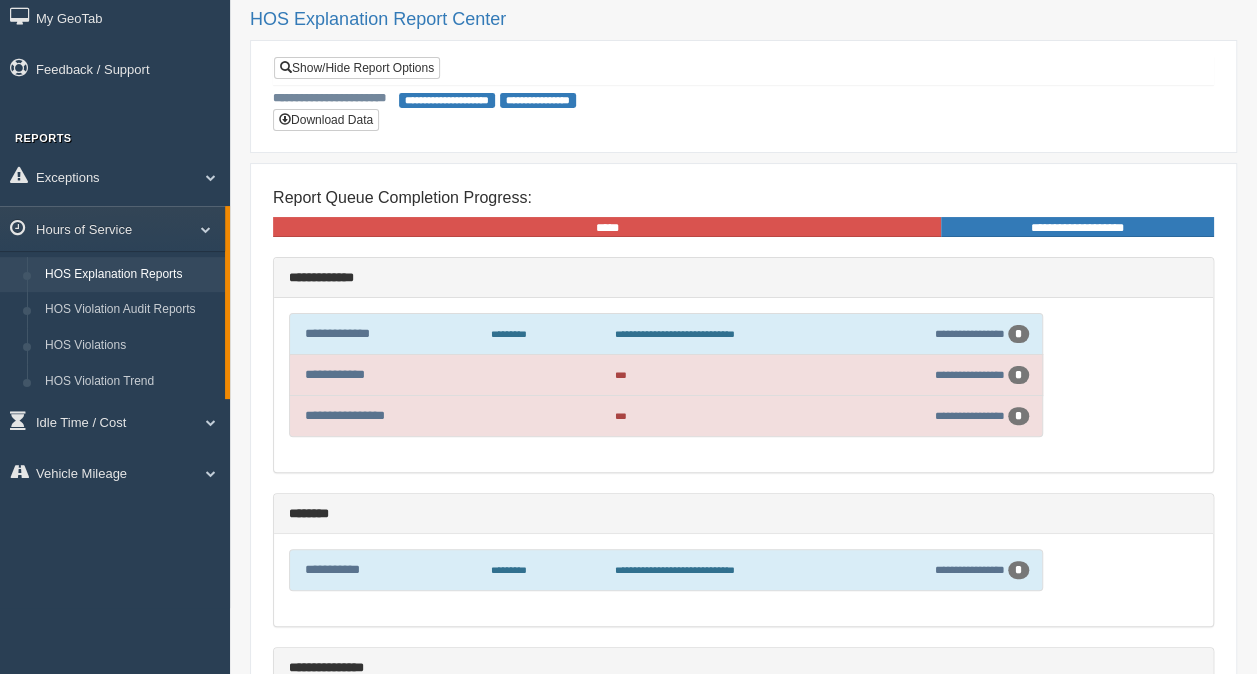 scroll, scrollTop: 0, scrollLeft: 0, axis: both 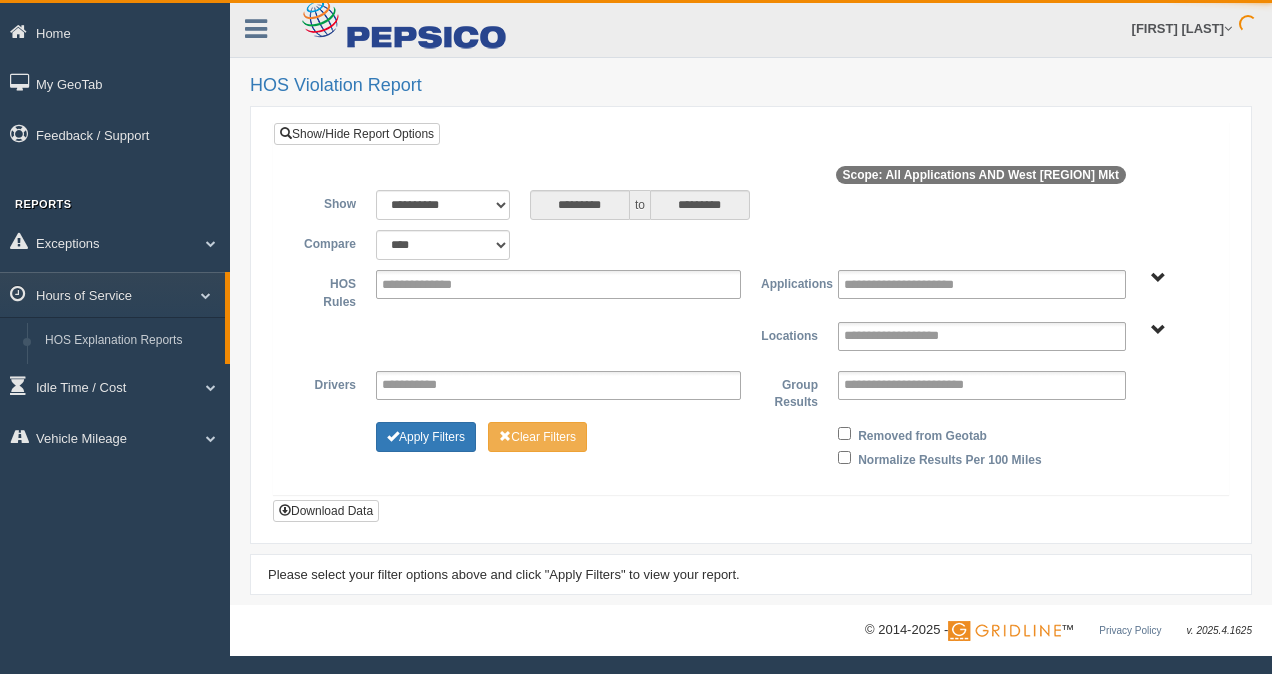 select on "**********" 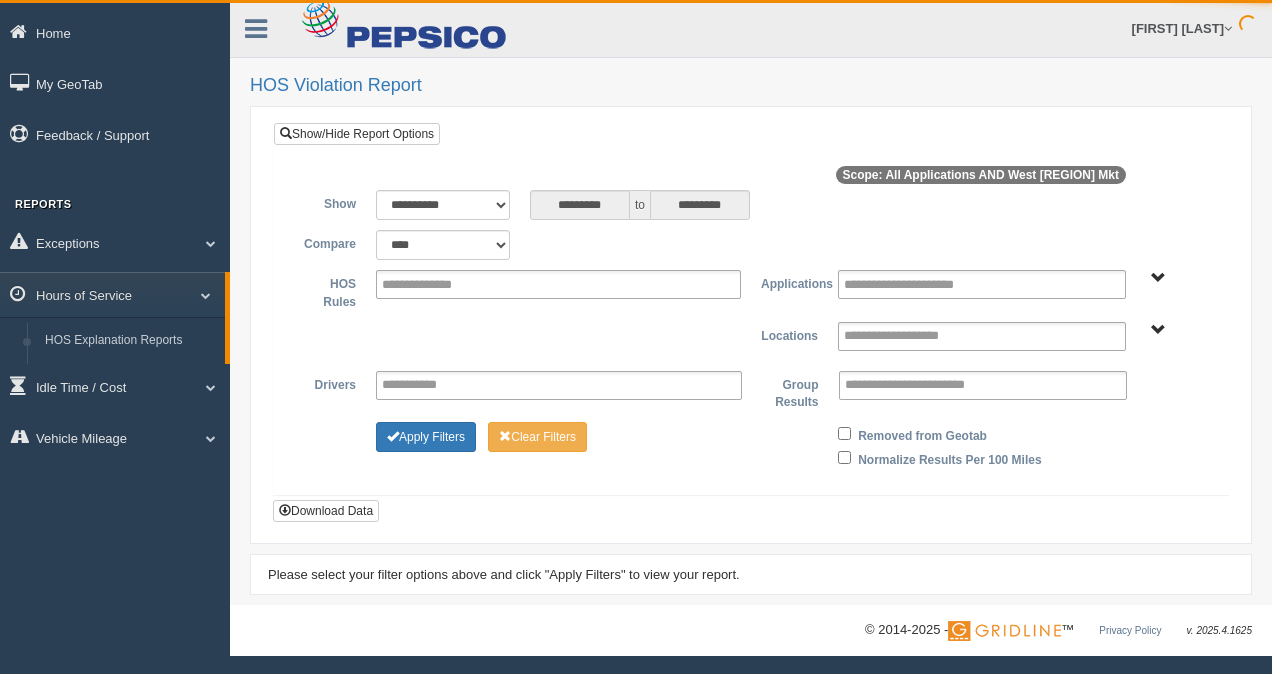 scroll, scrollTop: 0, scrollLeft: 0, axis: both 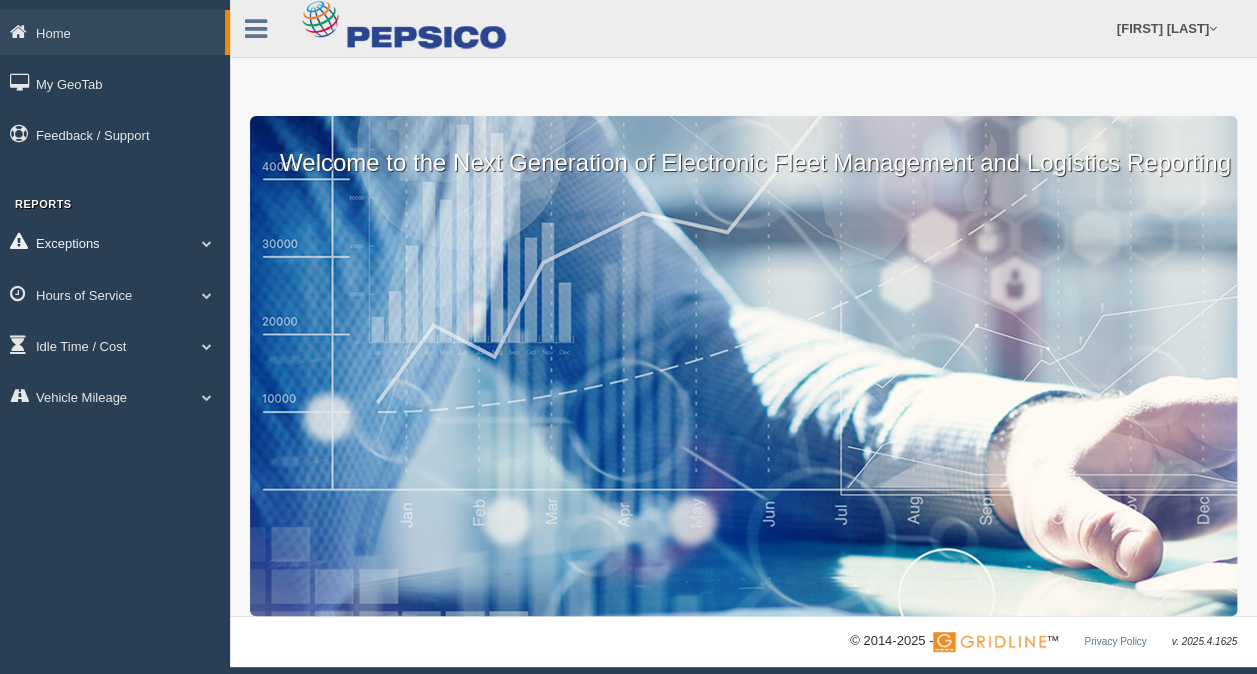 click on "Exceptions" at bounding box center (115, 242) 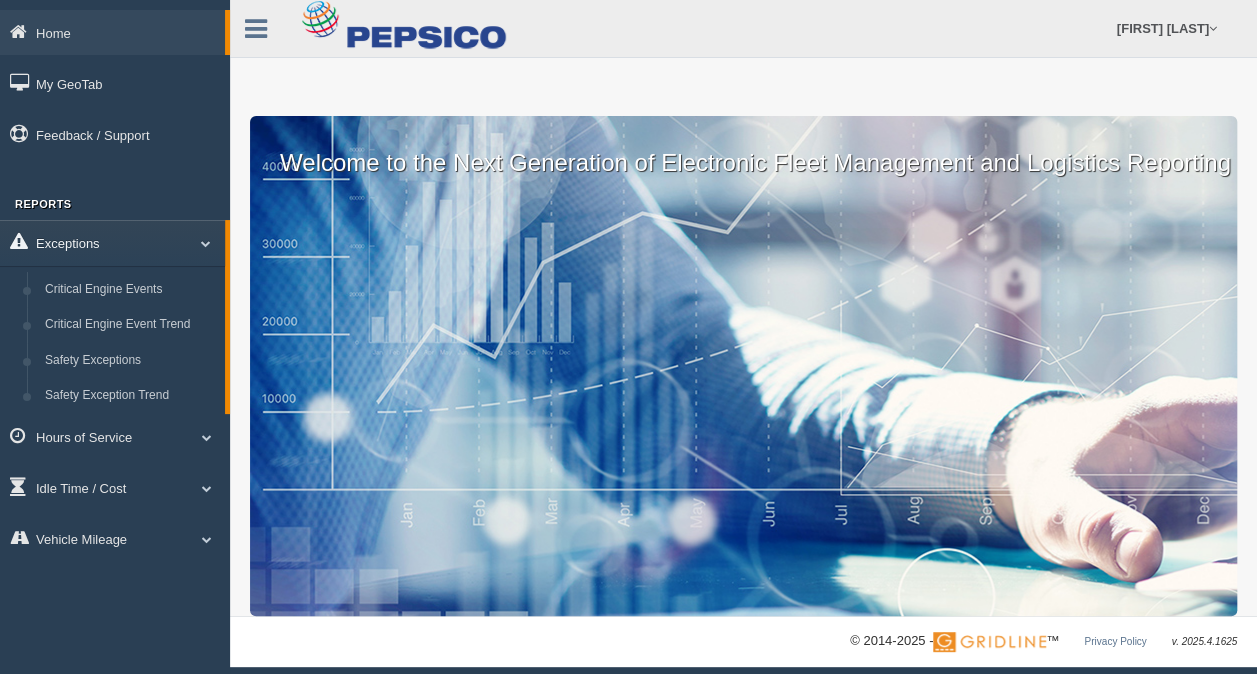 click on "Exceptions" at bounding box center (112, 242) 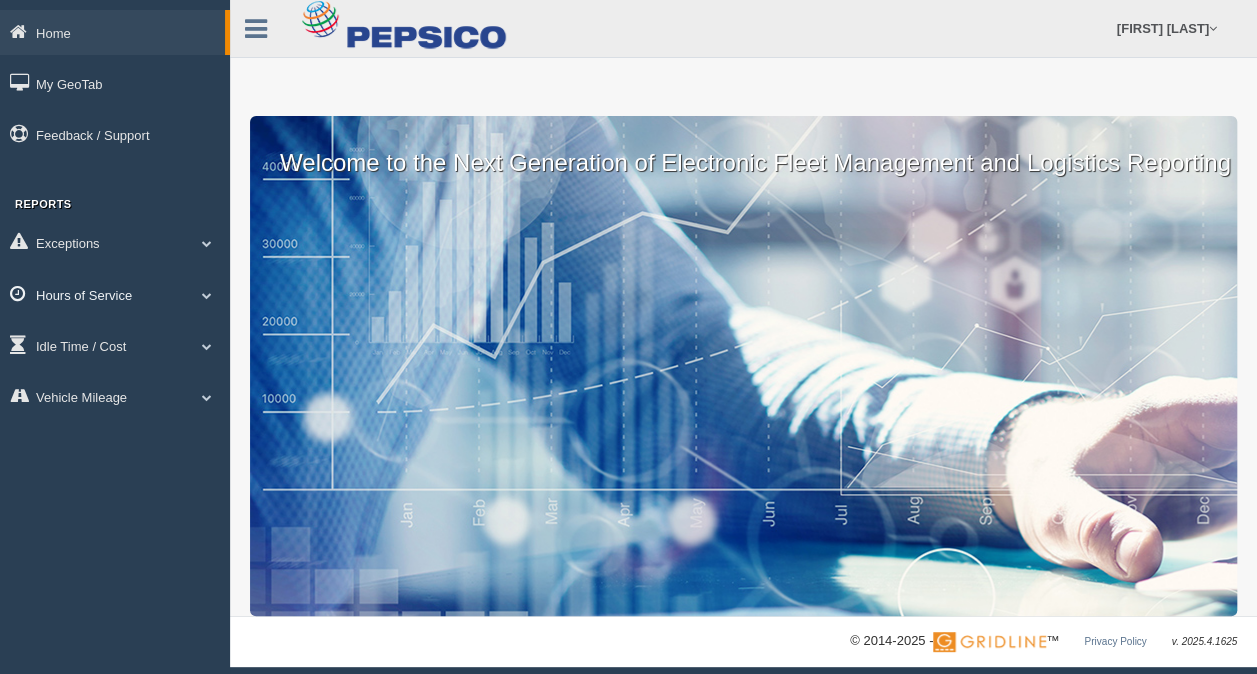 click at bounding box center [207, 295] 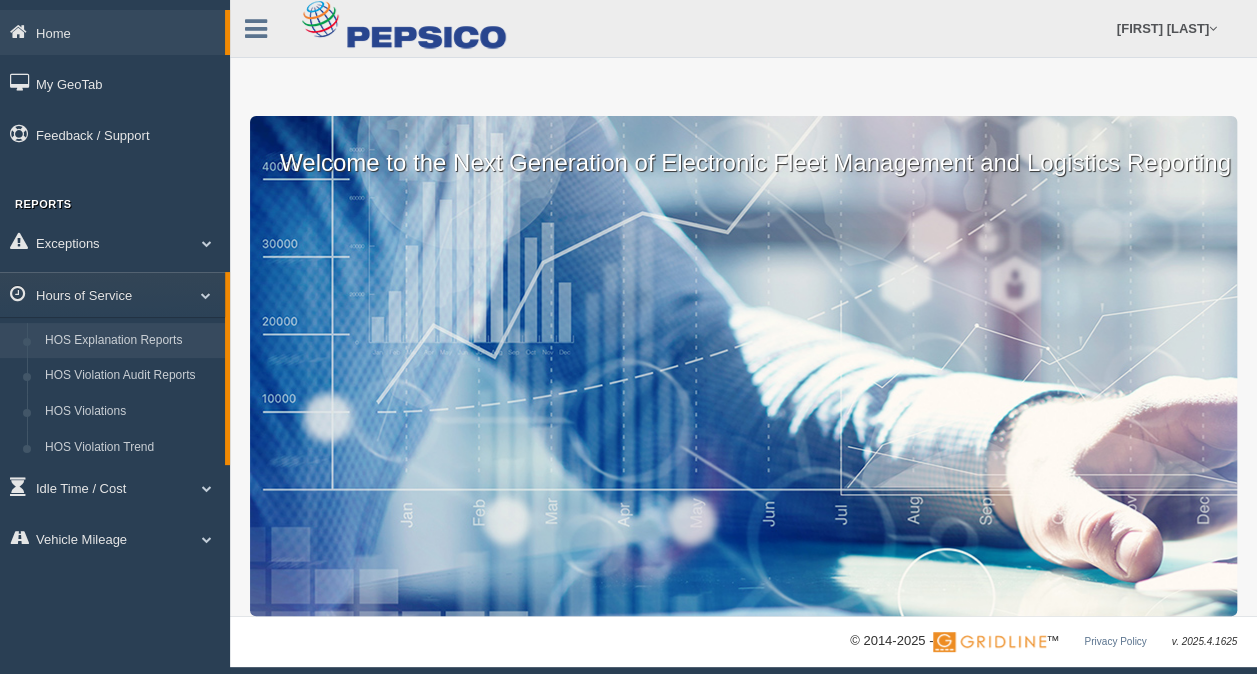 click on "HOS Explanation Reports" at bounding box center (130, 341) 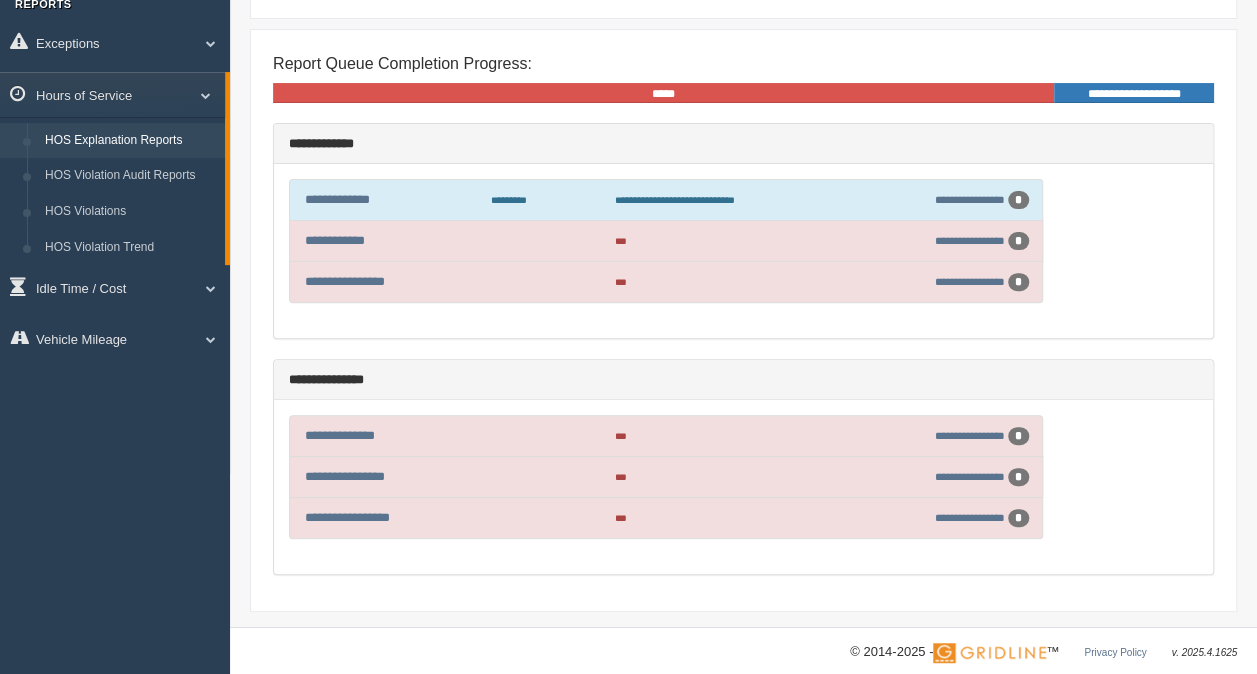 scroll, scrollTop: 0, scrollLeft: 0, axis: both 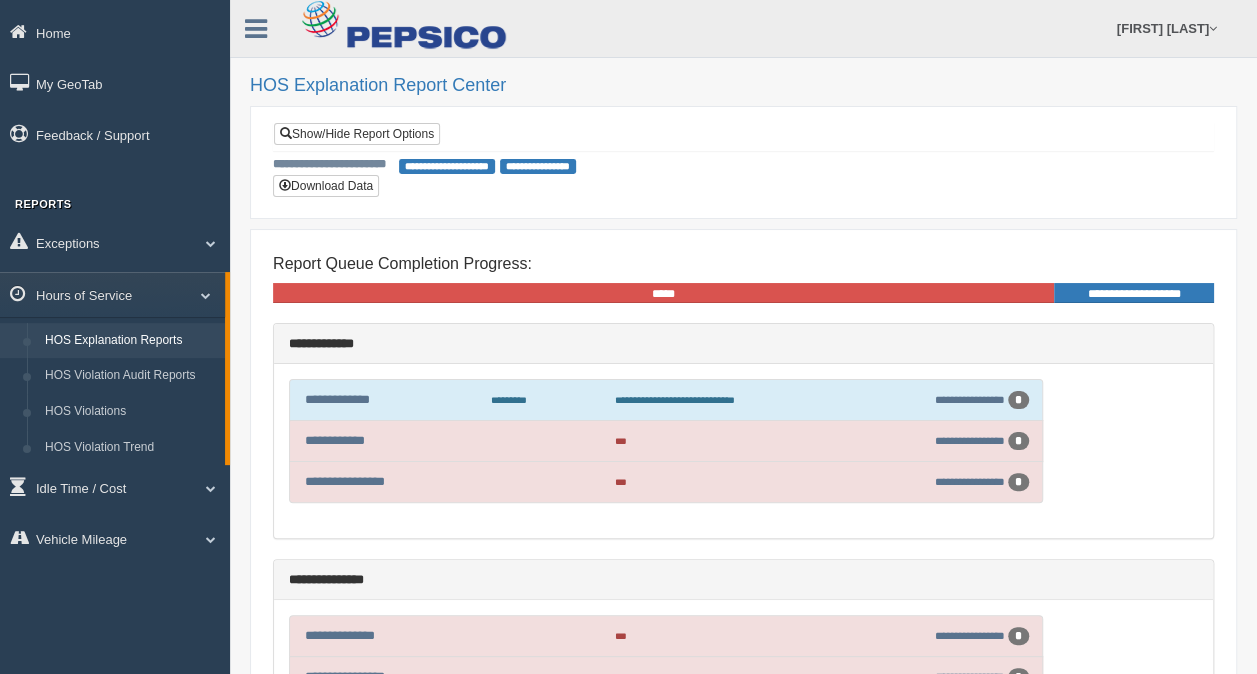 click on "**********" at bounding box center [447, 166] 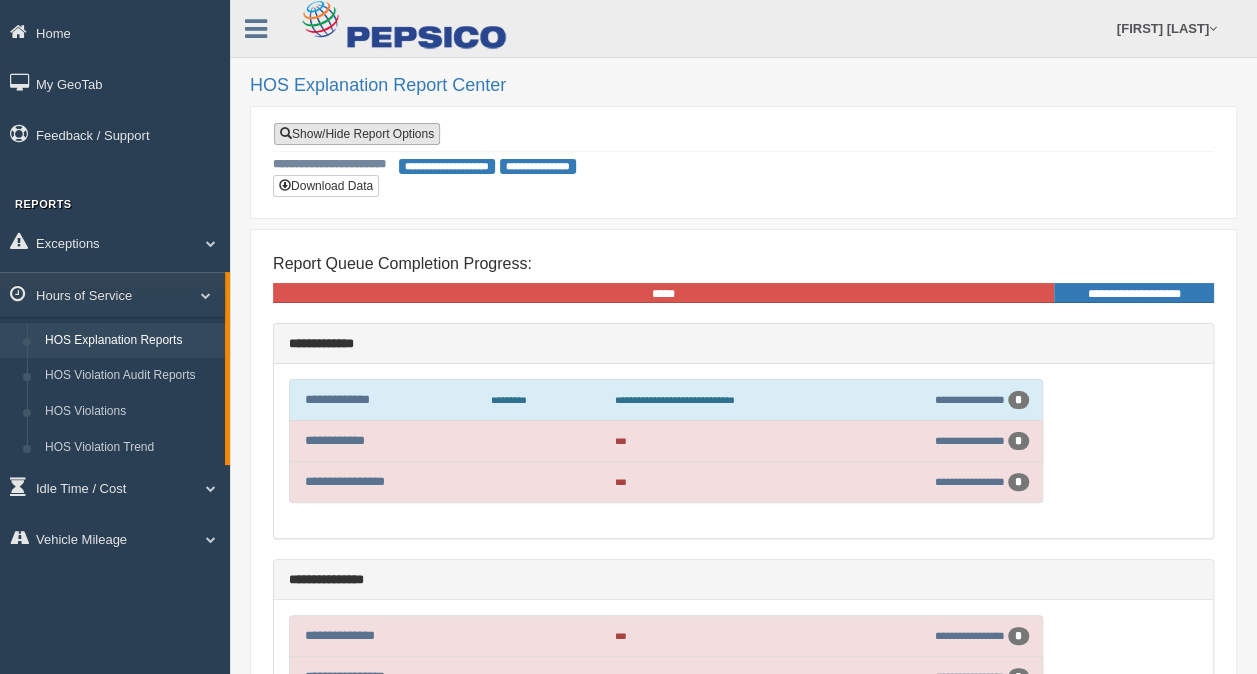click on "Show/Hide Report Options" at bounding box center (357, 134) 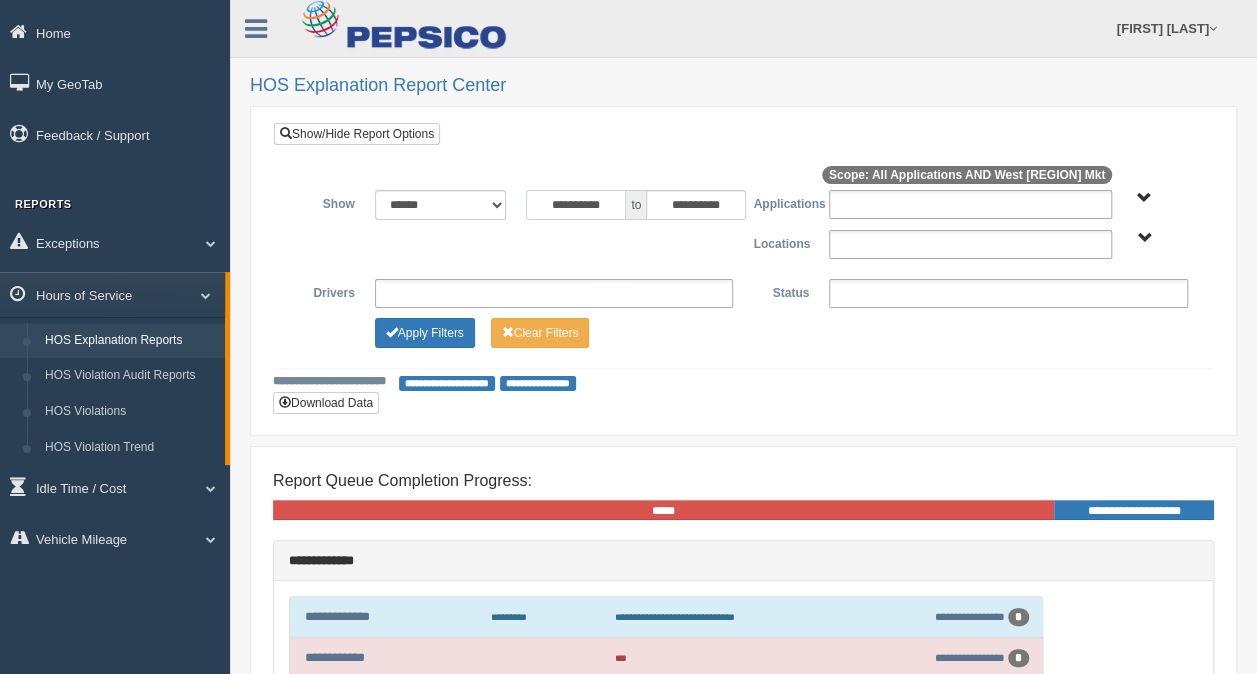 click on "**********" at bounding box center [576, 205] 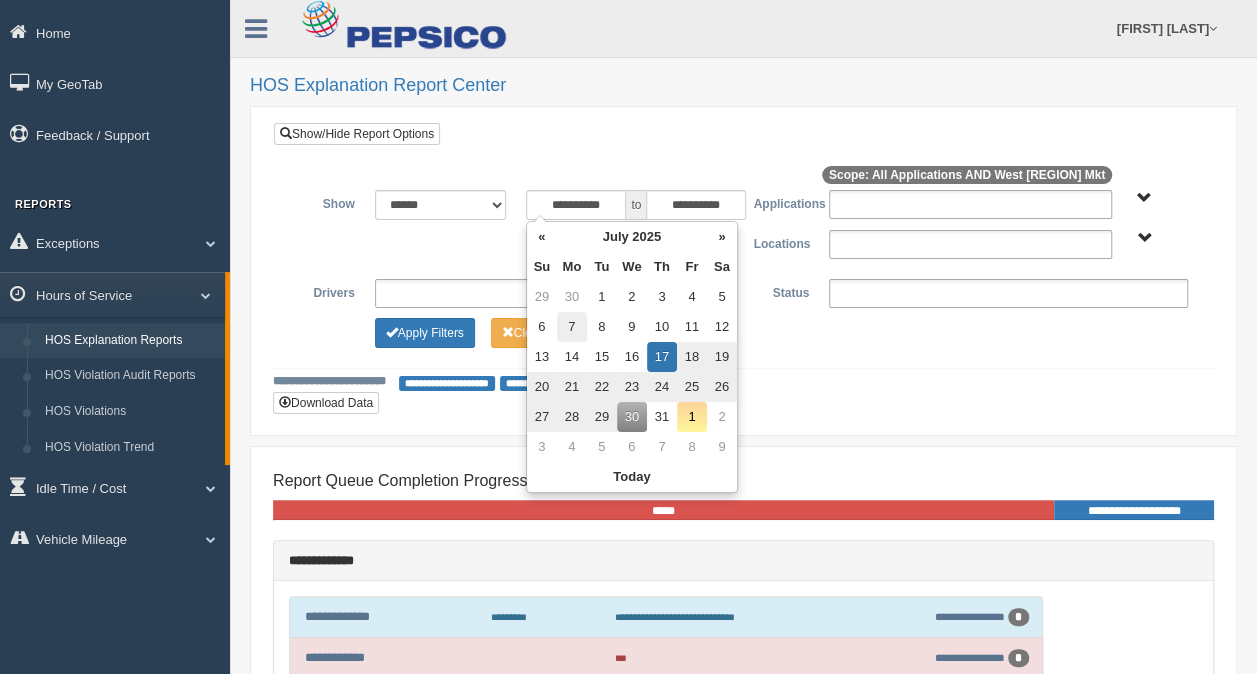 click on "7" at bounding box center [572, 327] 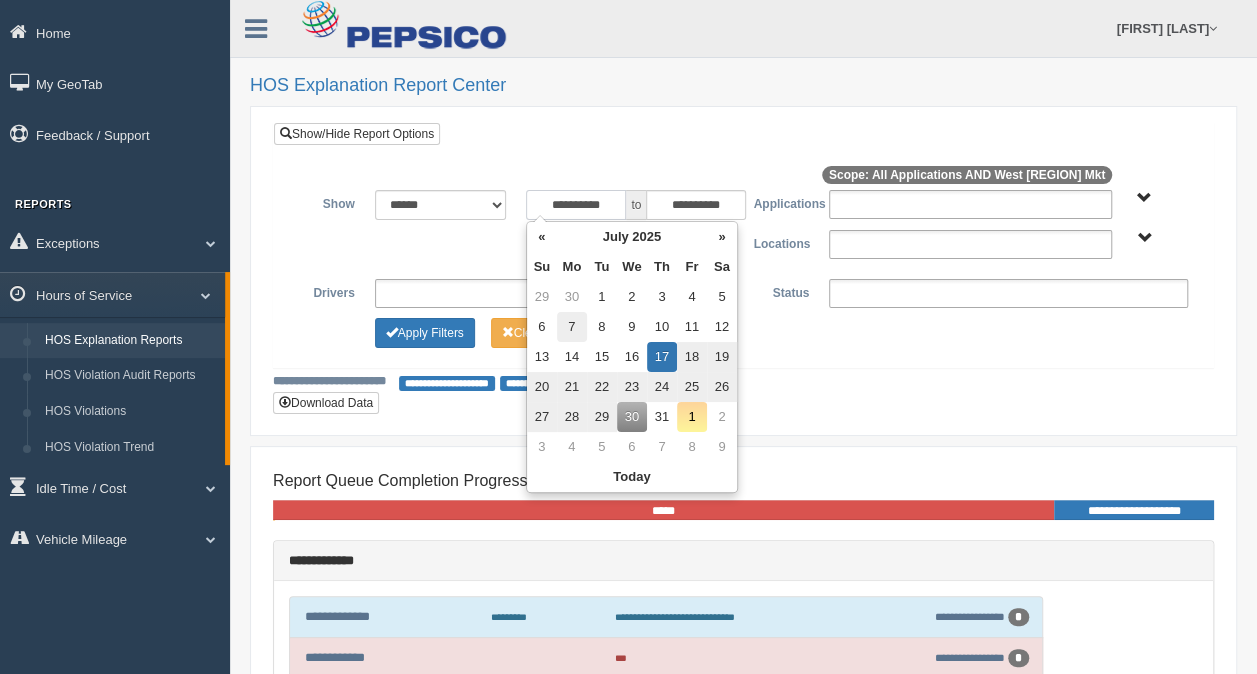 type on "**********" 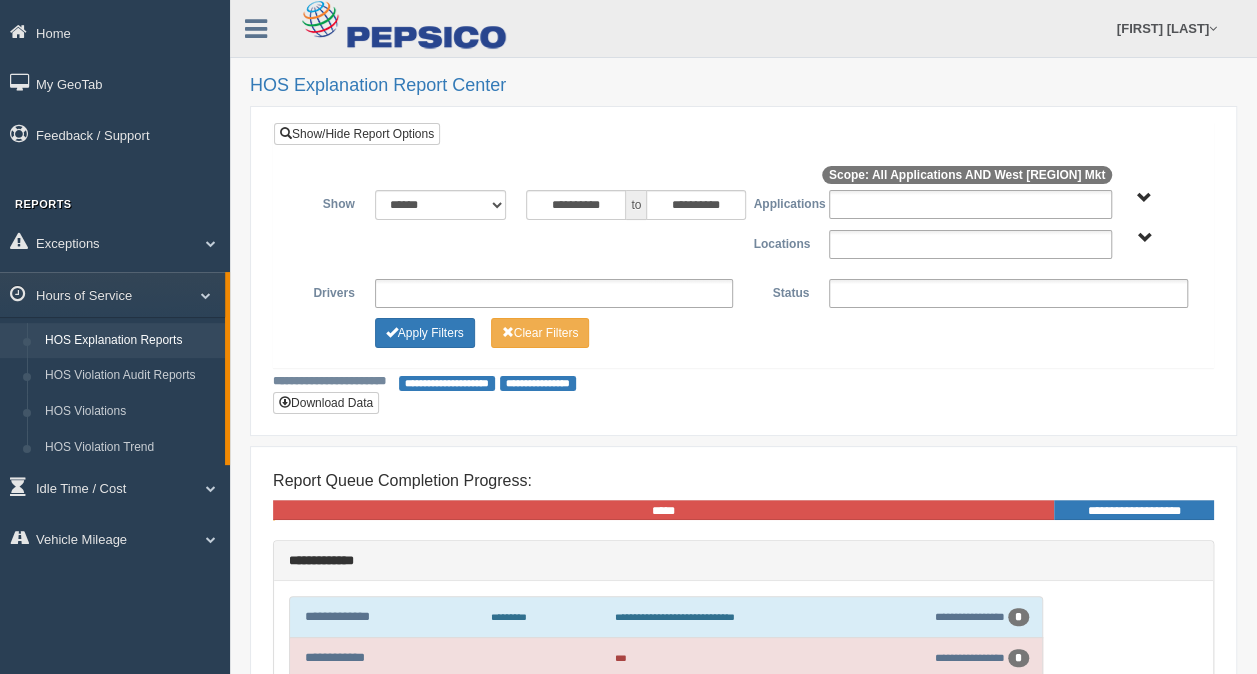 click at bounding box center [743, 178] 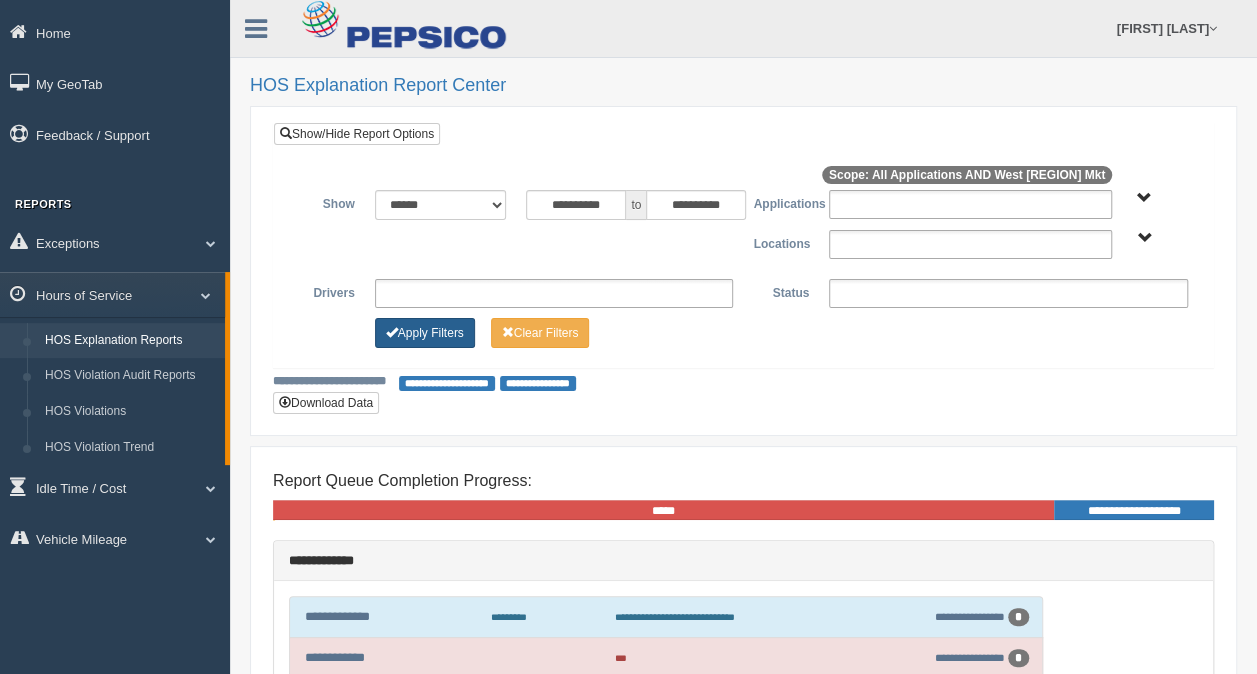 click on "Apply Filters" at bounding box center (425, 333) 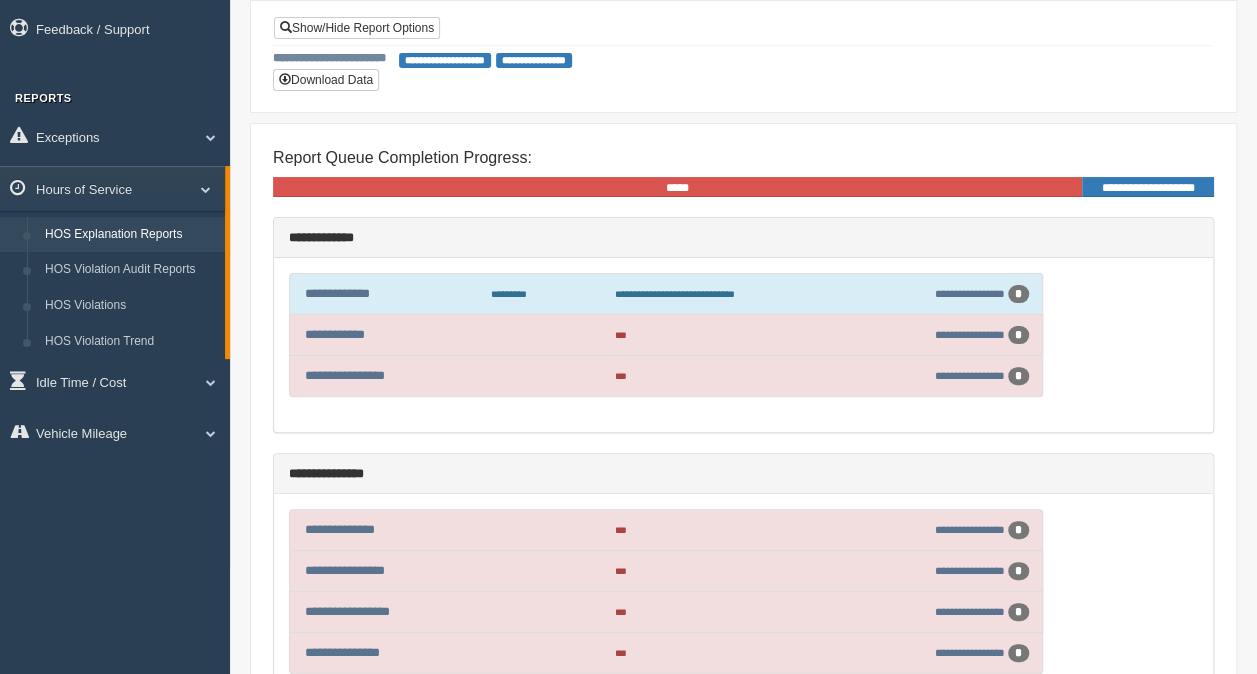 scroll, scrollTop: 254, scrollLeft: 0, axis: vertical 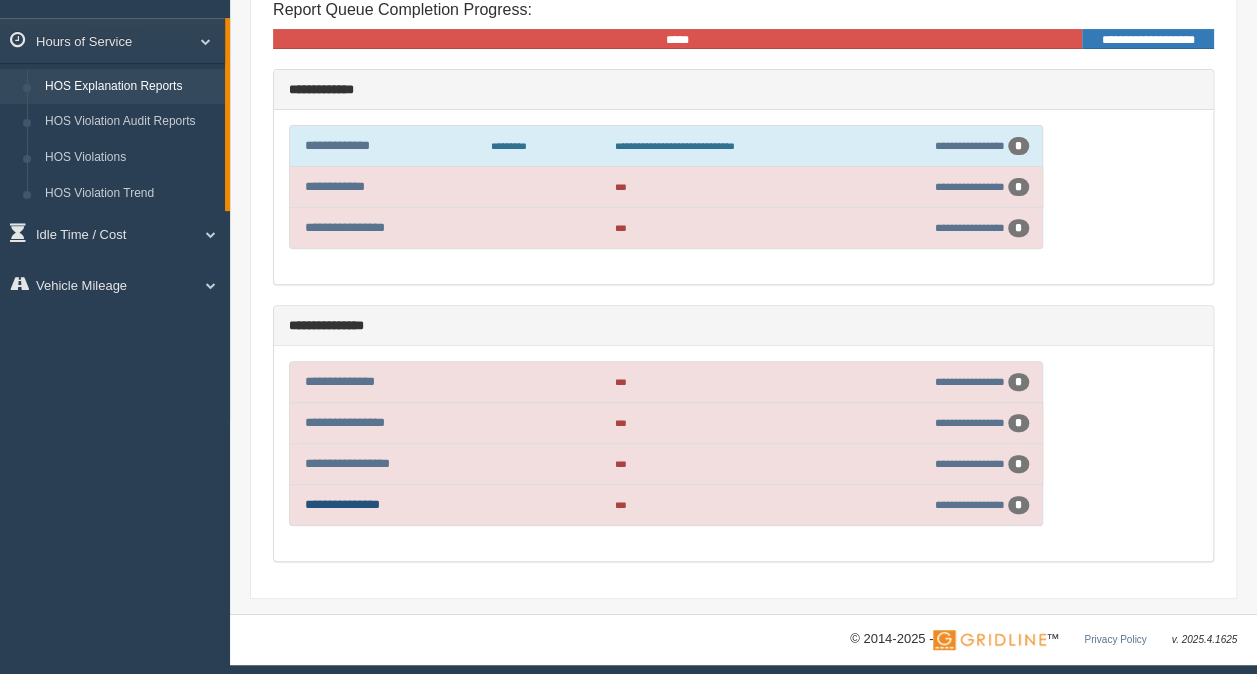 click on "**********" at bounding box center (342, 504) 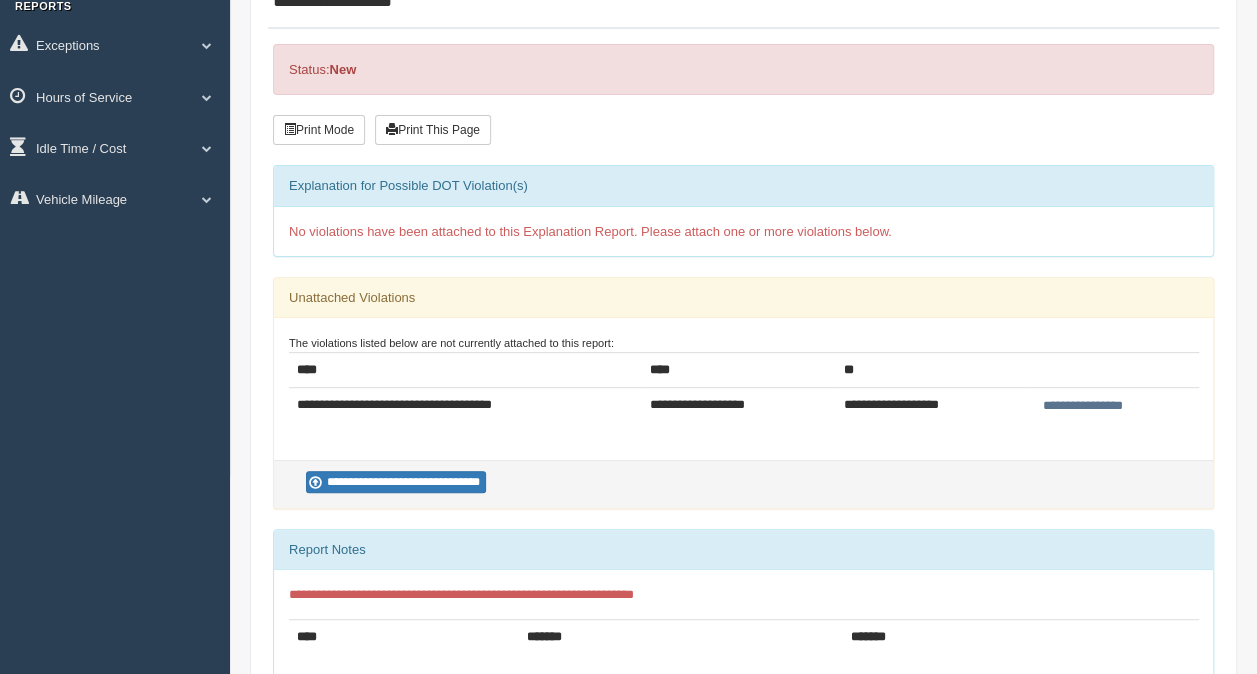 scroll, scrollTop: 200, scrollLeft: 0, axis: vertical 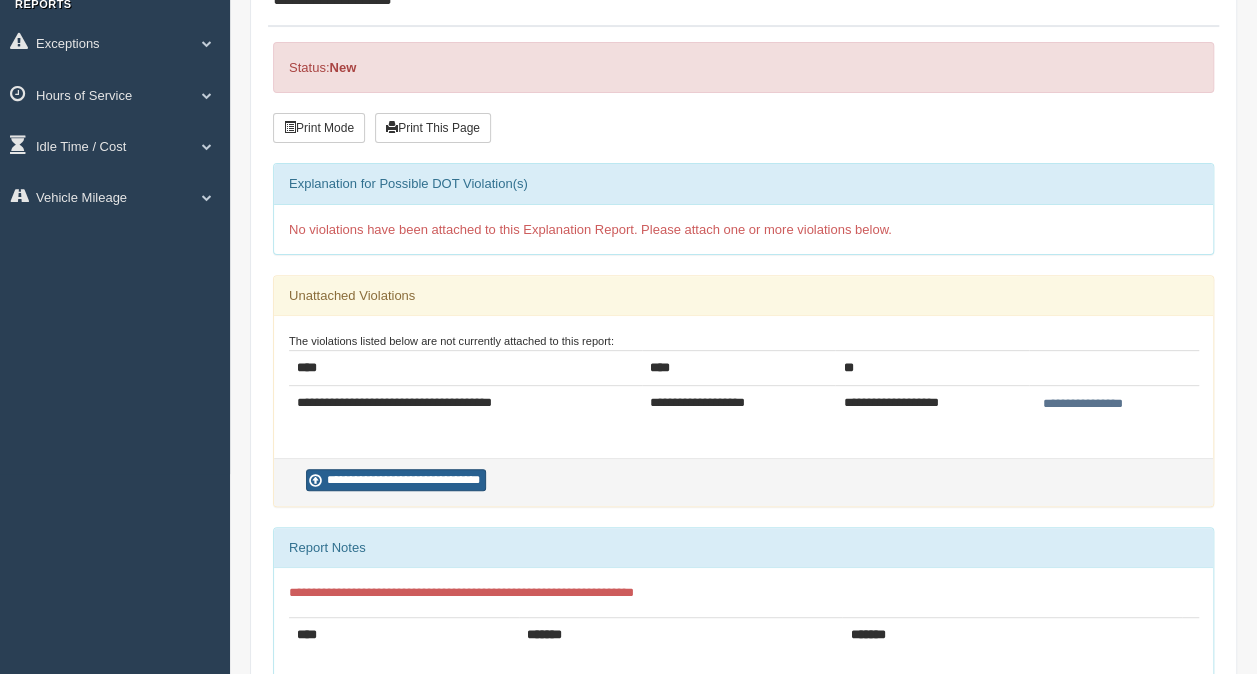 click on "**********" at bounding box center (396, 480) 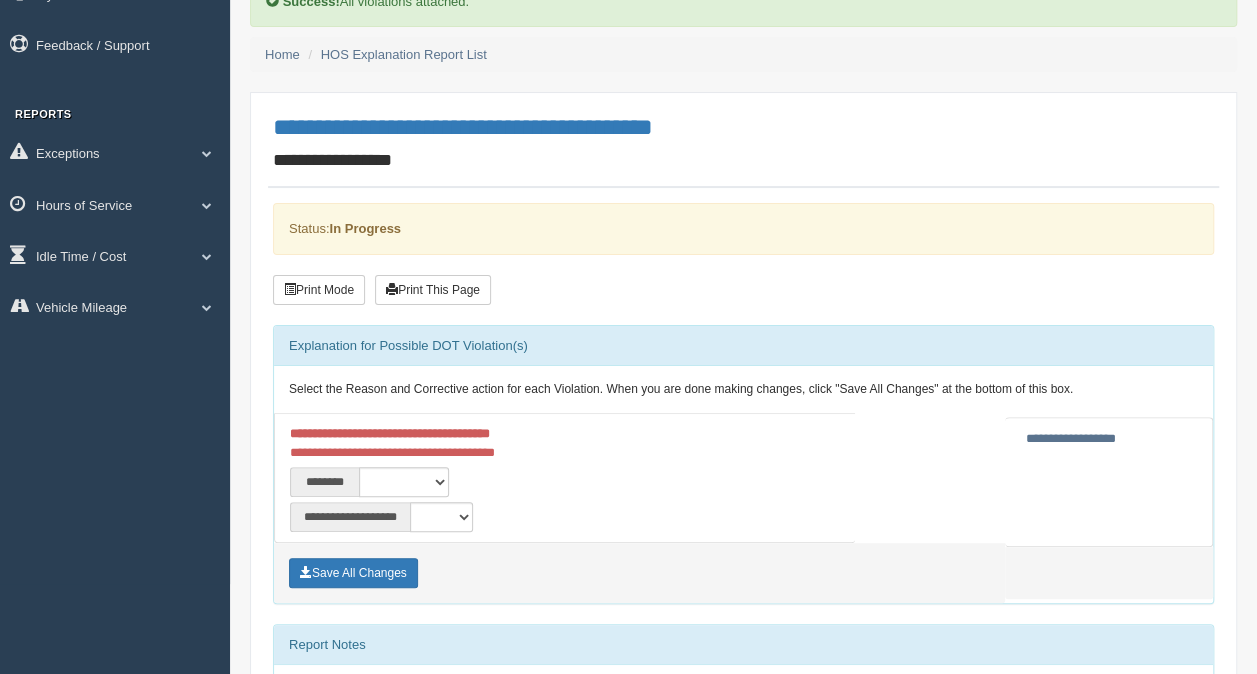 scroll, scrollTop: 200, scrollLeft: 0, axis: vertical 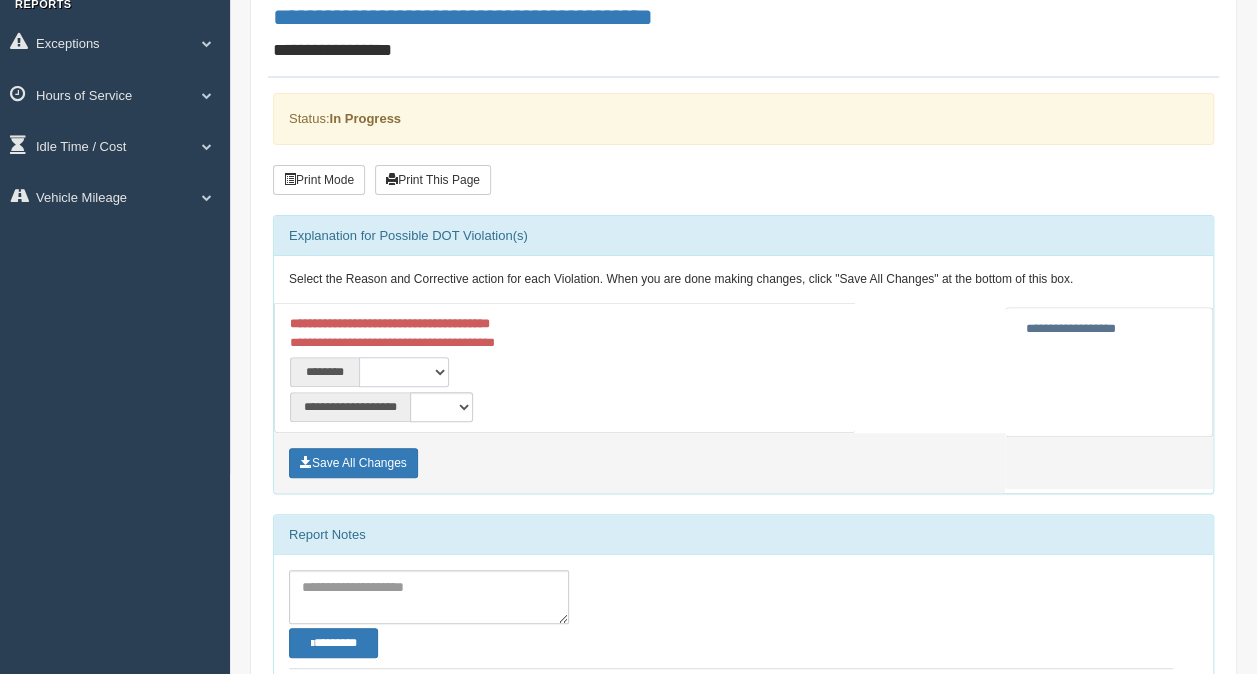 click on "**********" at bounding box center [404, 372] 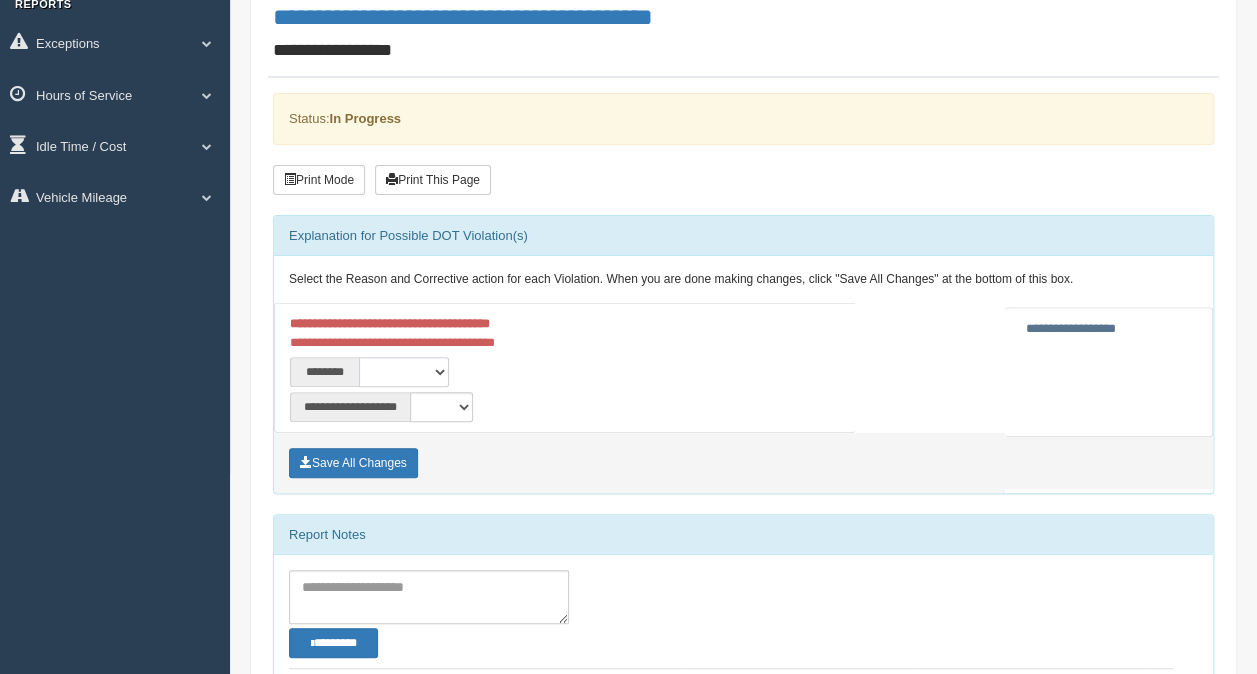 select on "***" 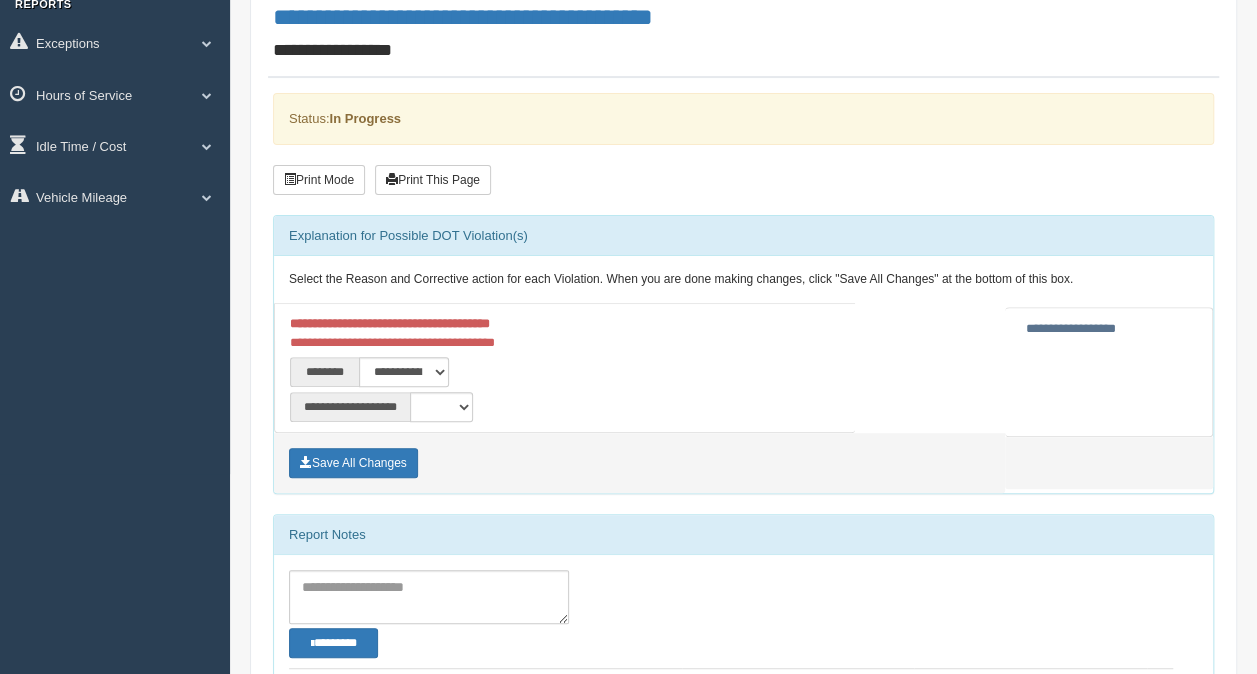 click on "**********" at bounding box center [422, 407] 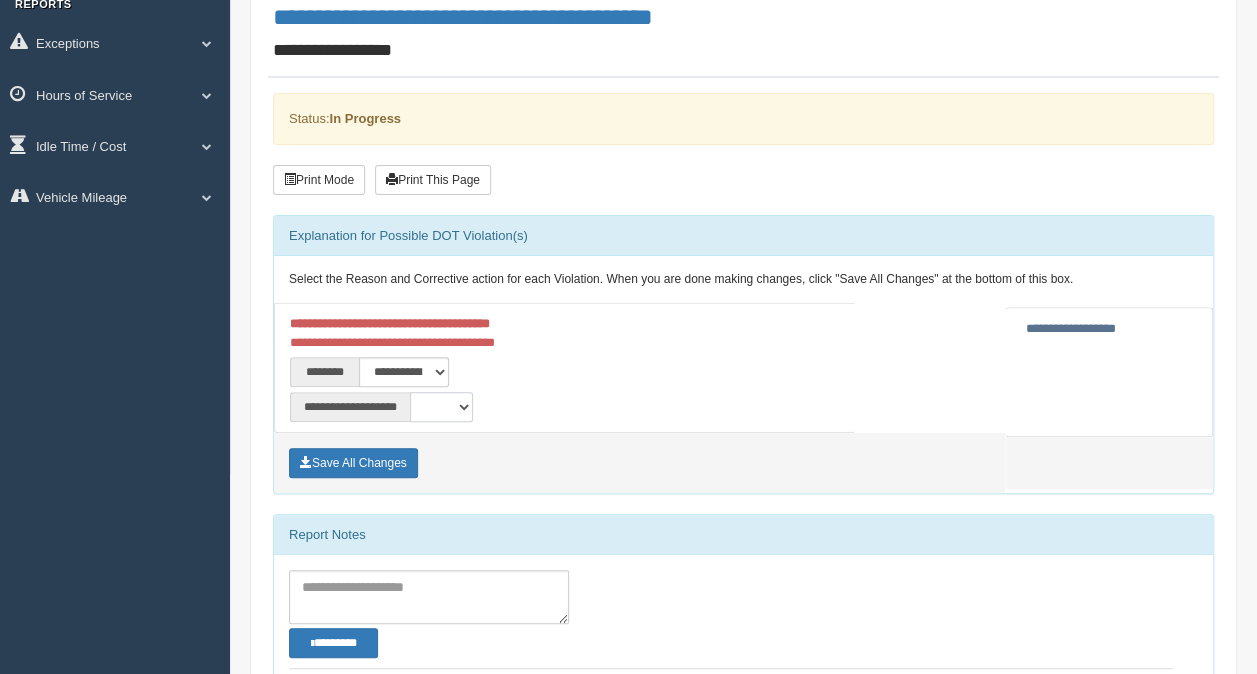 click on "**********" at bounding box center [441, 407] 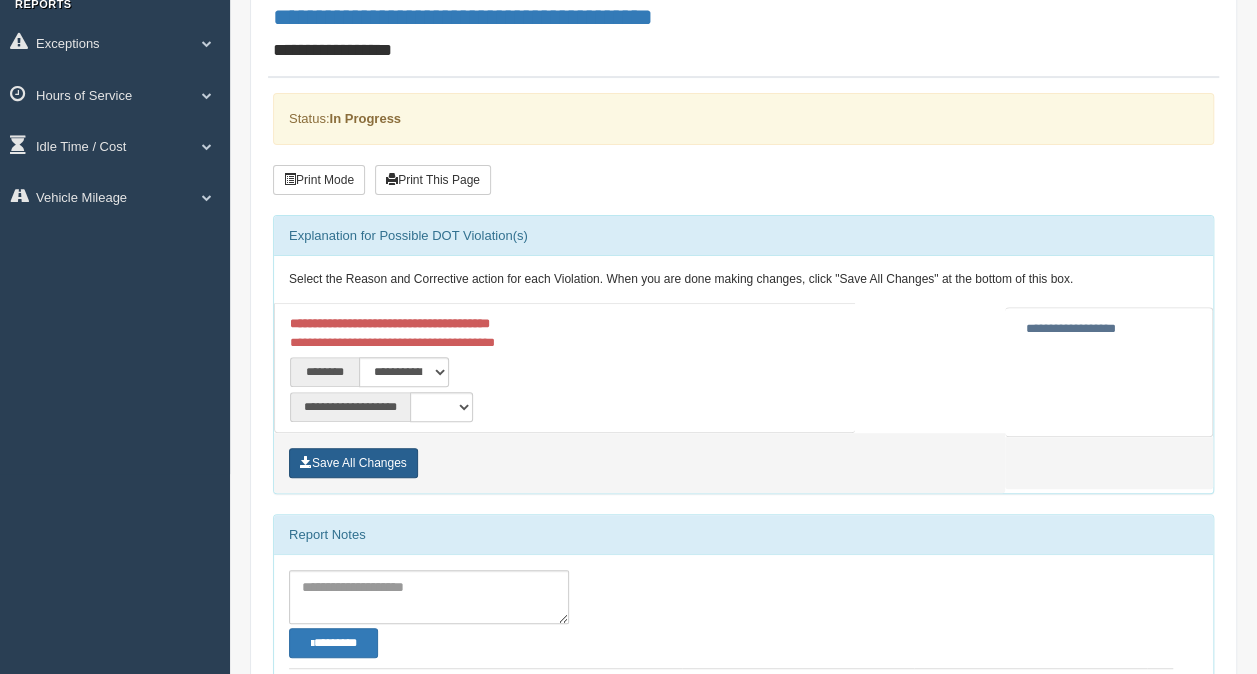 click on "Save All Changes" at bounding box center [353, 463] 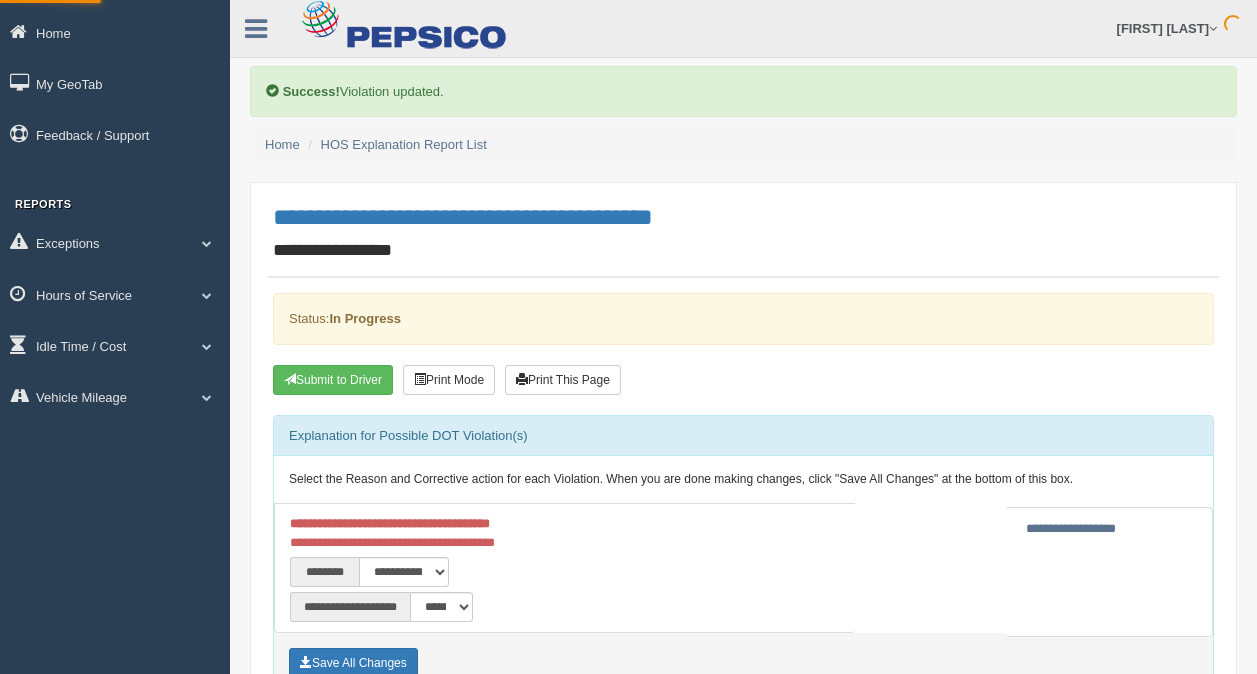 scroll, scrollTop: 0, scrollLeft: 0, axis: both 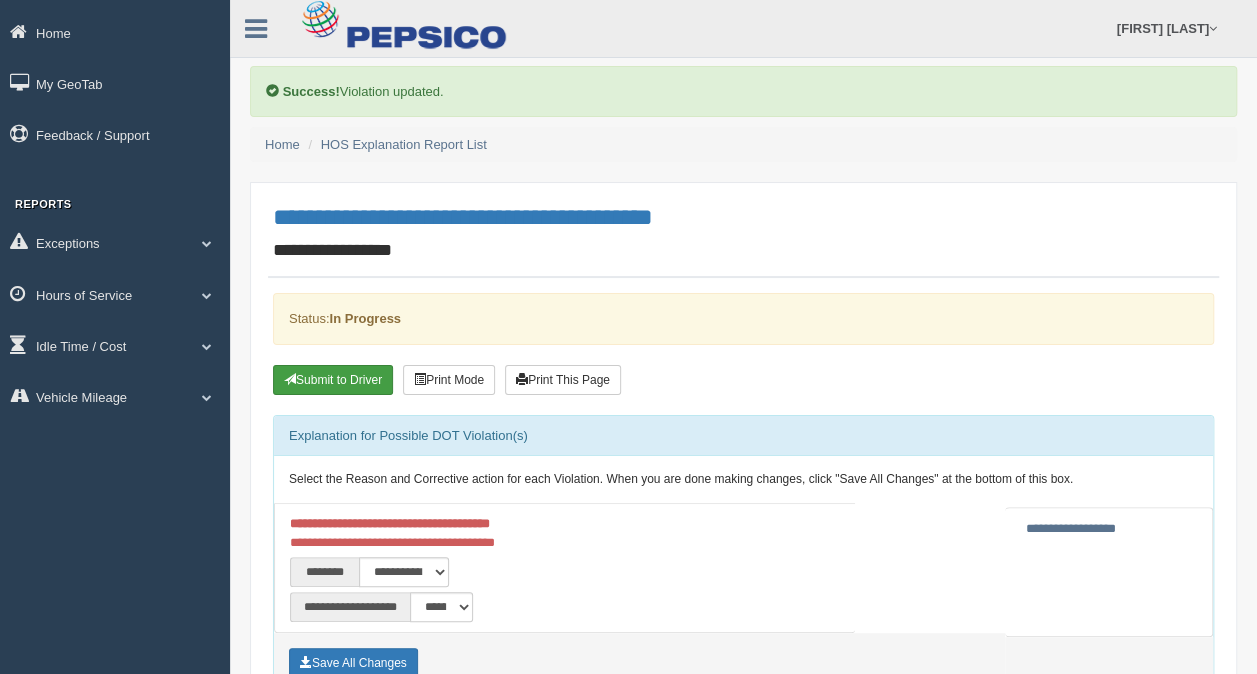 click on "Submit to Driver" at bounding box center (333, 380) 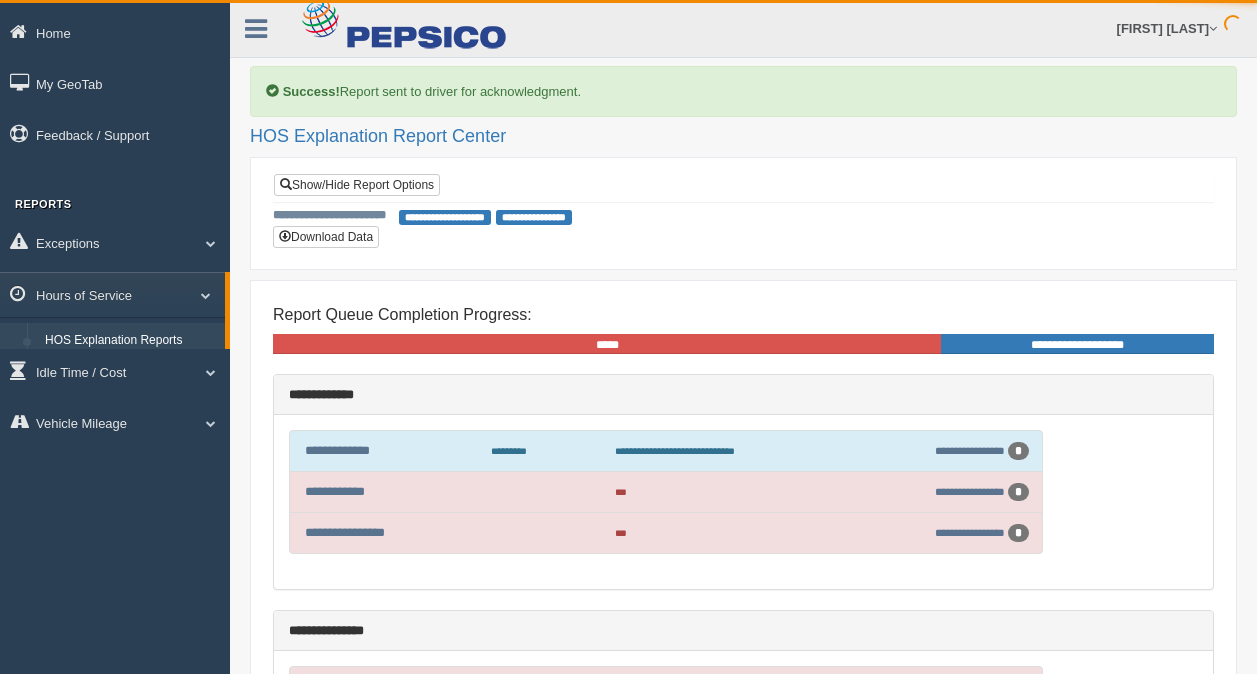scroll, scrollTop: 0, scrollLeft: 0, axis: both 